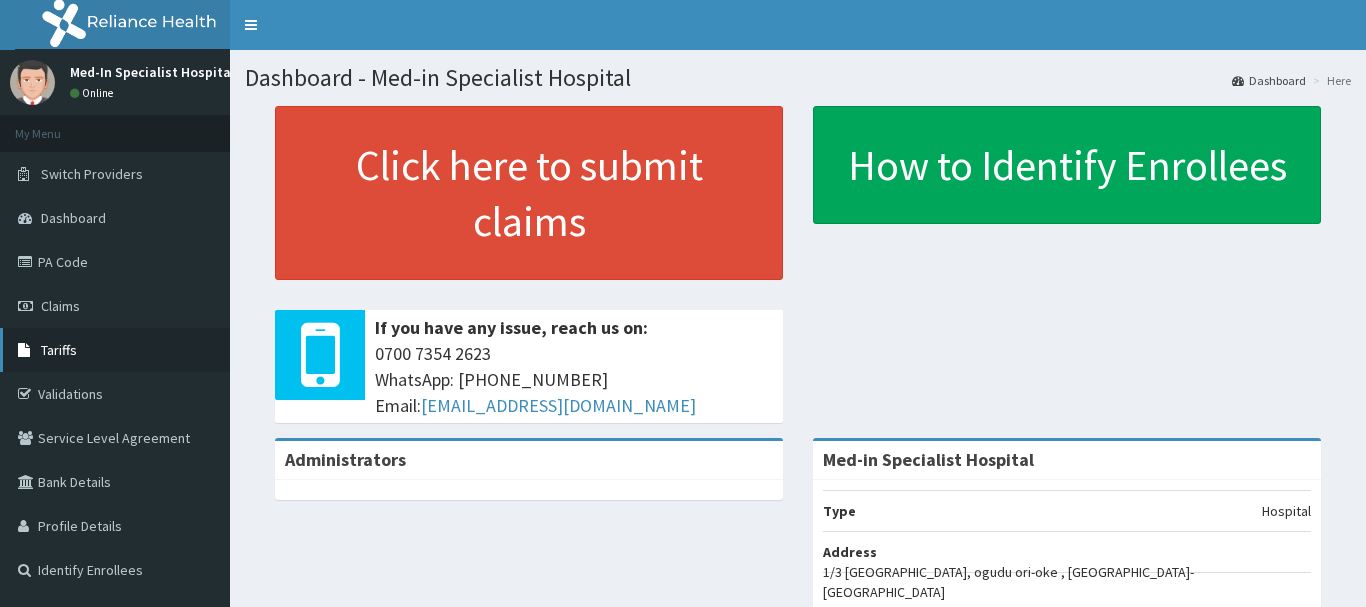 scroll, scrollTop: 0, scrollLeft: 0, axis: both 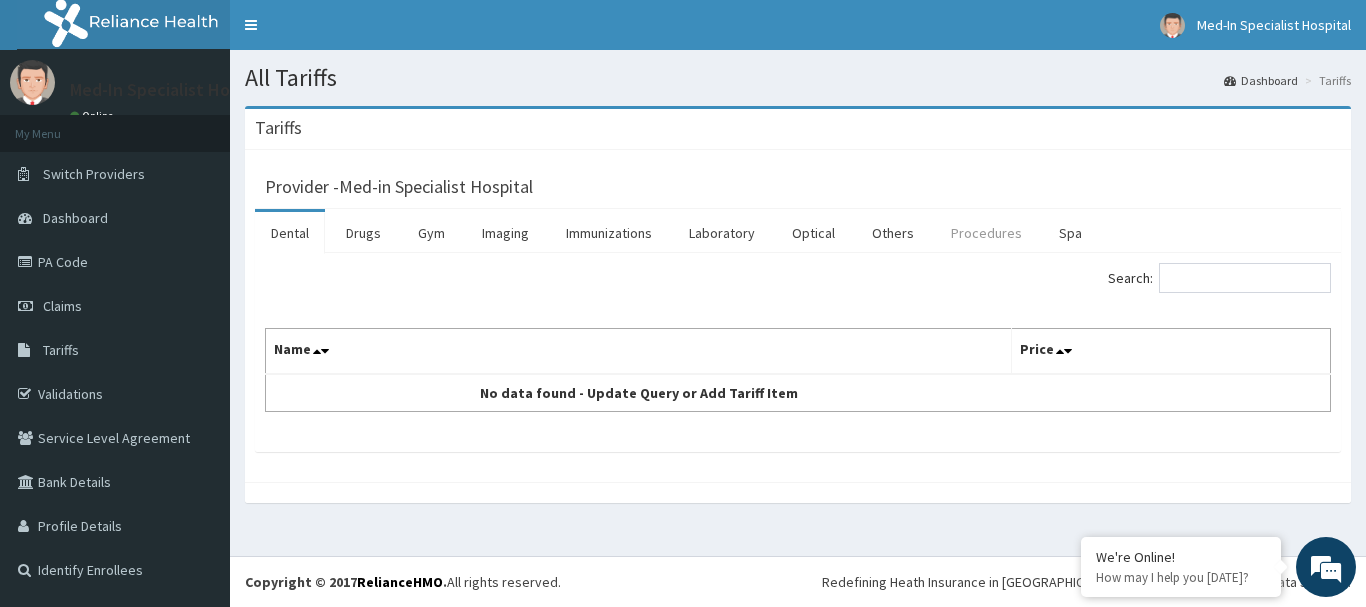 click on "Procedures" at bounding box center [986, 233] 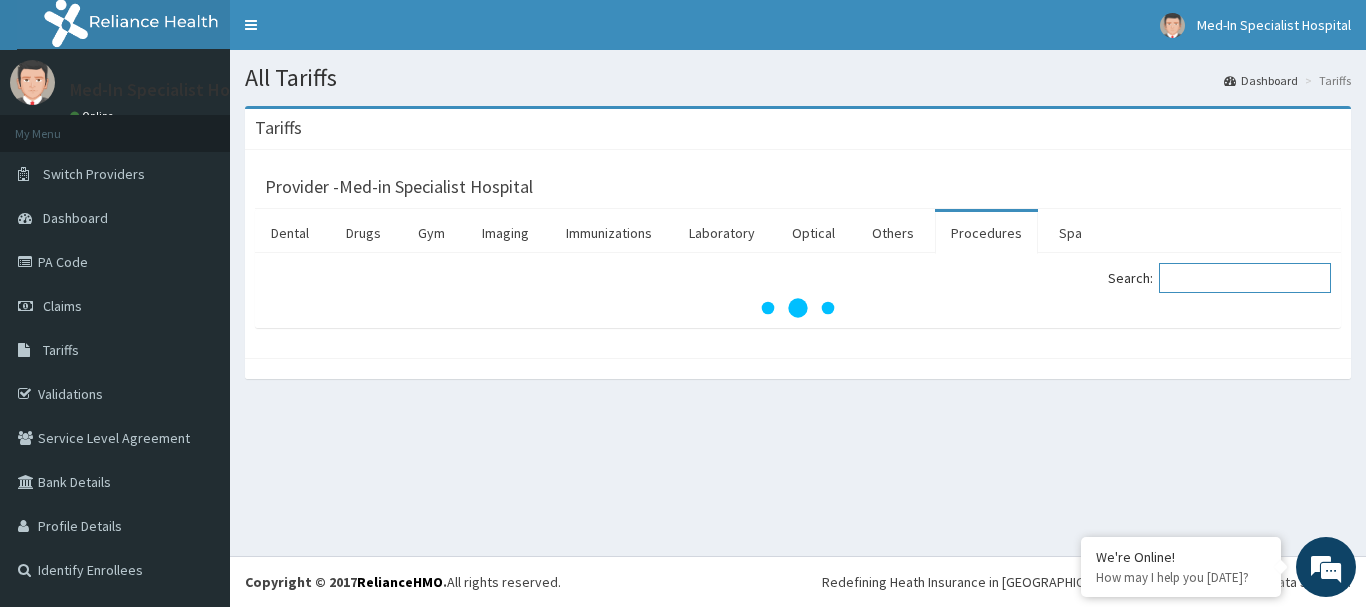 click on "Search:" at bounding box center (1245, 278) 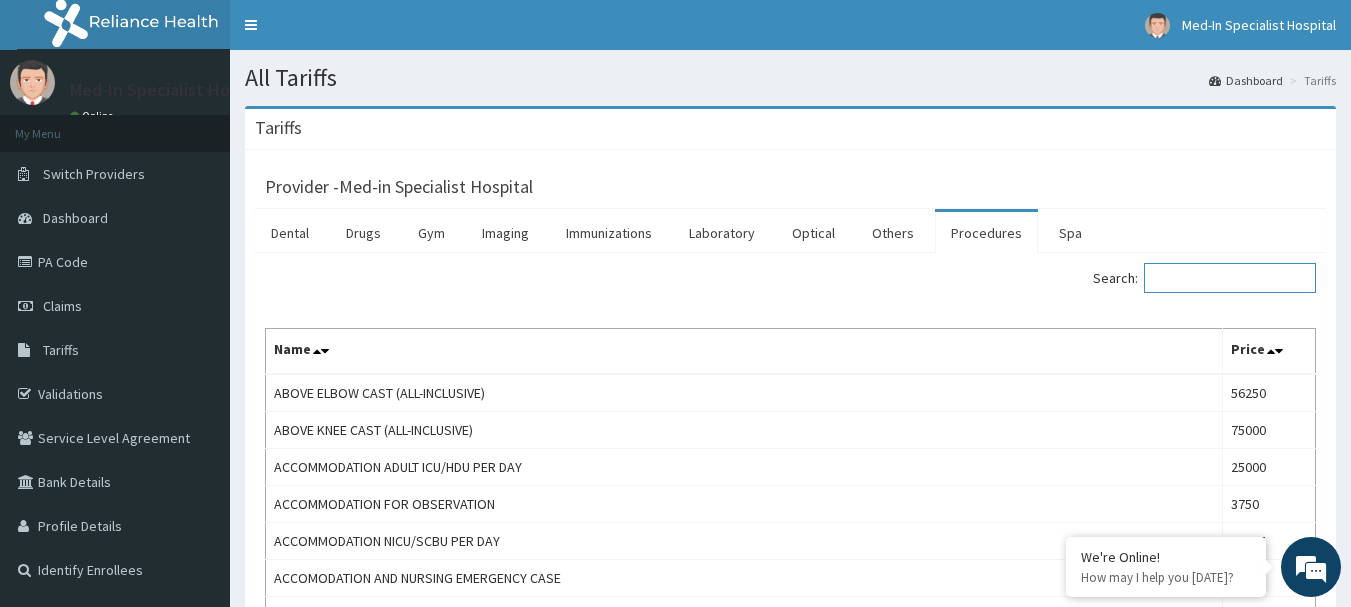 click on "Search:" at bounding box center (1230, 278) 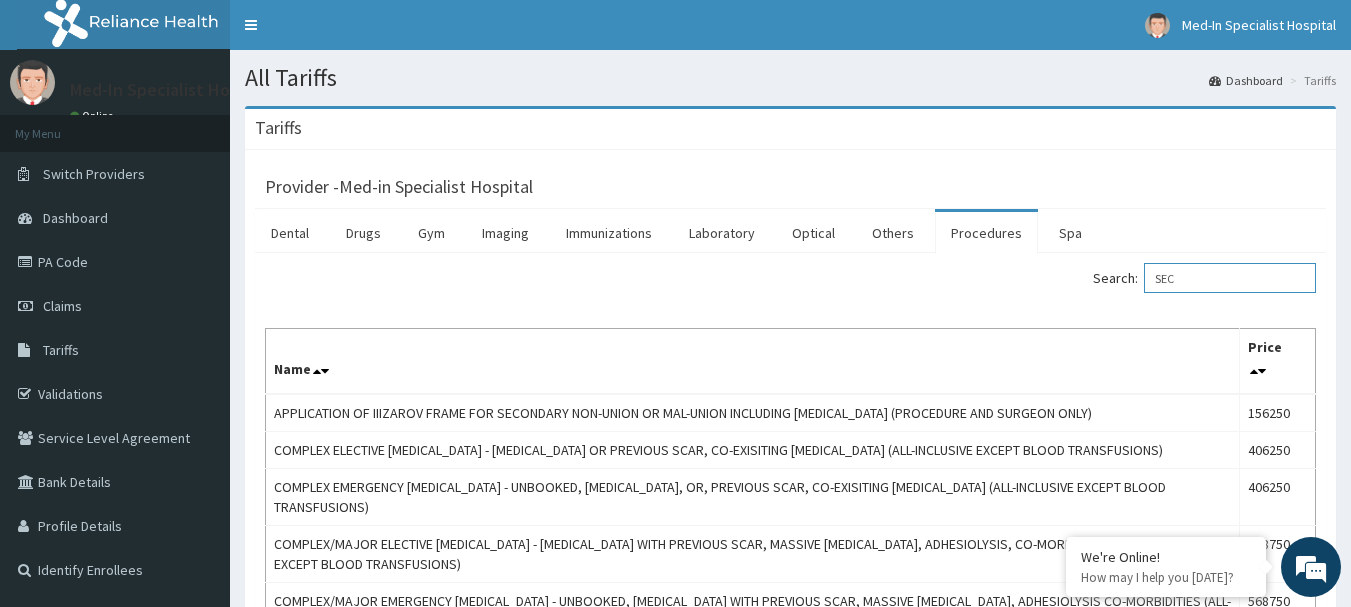 scroll, scrollTop: 0, scrollLeft: 0, axis: both 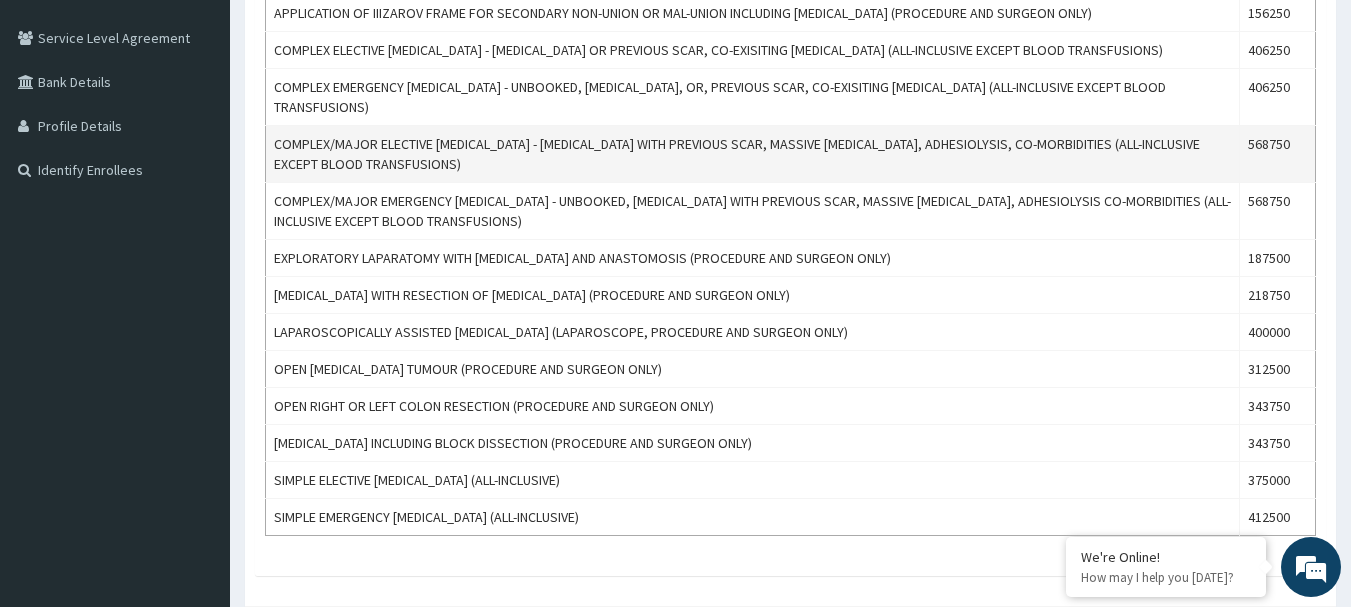 type on "SEC" 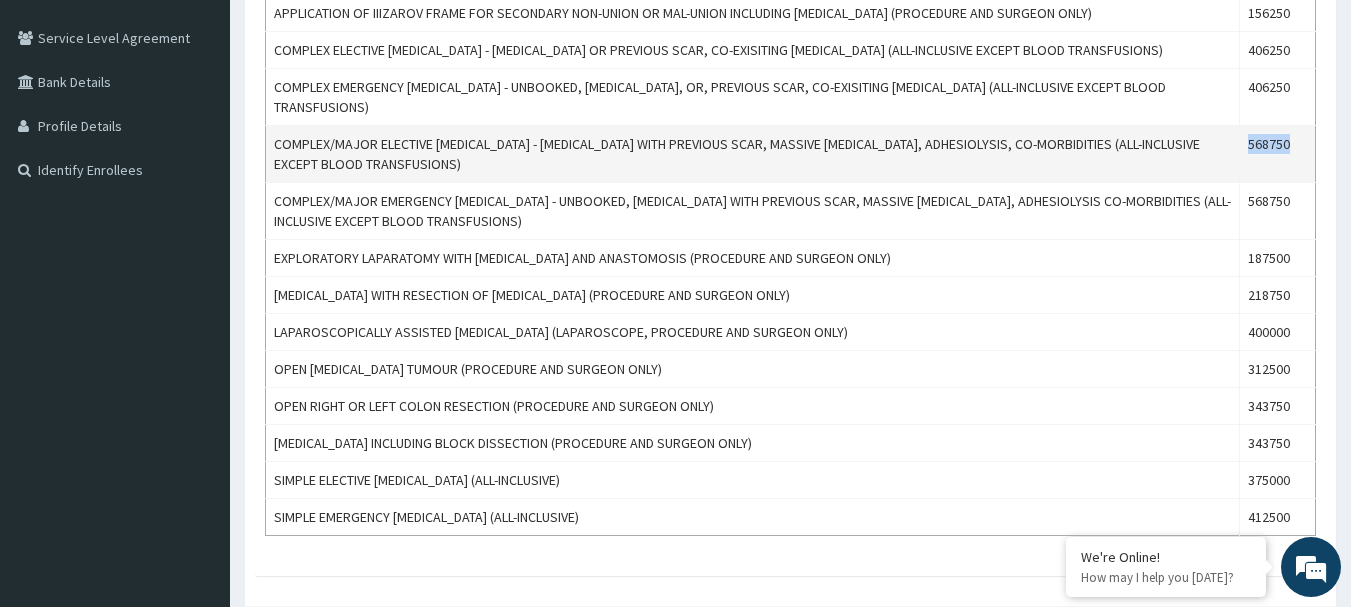 drag, startPoint x: 1254, startPoint y: 146, endPoint x: 1306, endPoint y: 139, distance: 52.46904 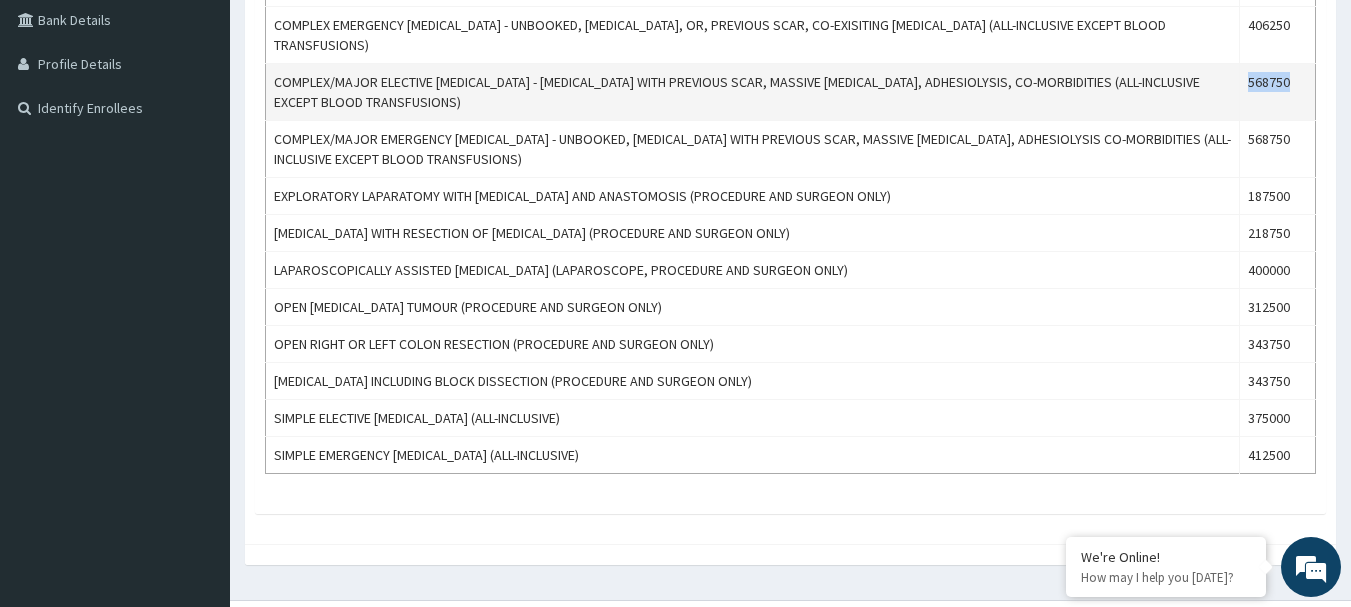 scroll, scrollTop: 500, scrollLeft: 0, axis: vertical 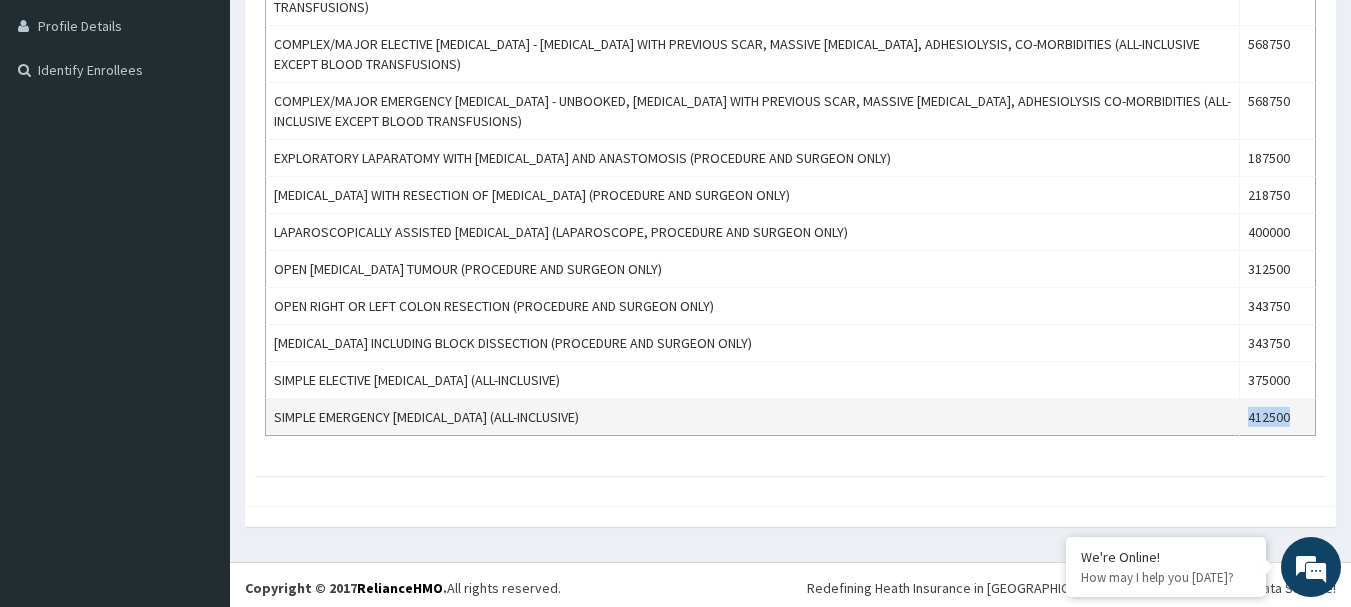 drag, startPoint x: 1253, startPoint y: 417, endPoint x: 1312, endPoint y: 415, distance: 59.03389 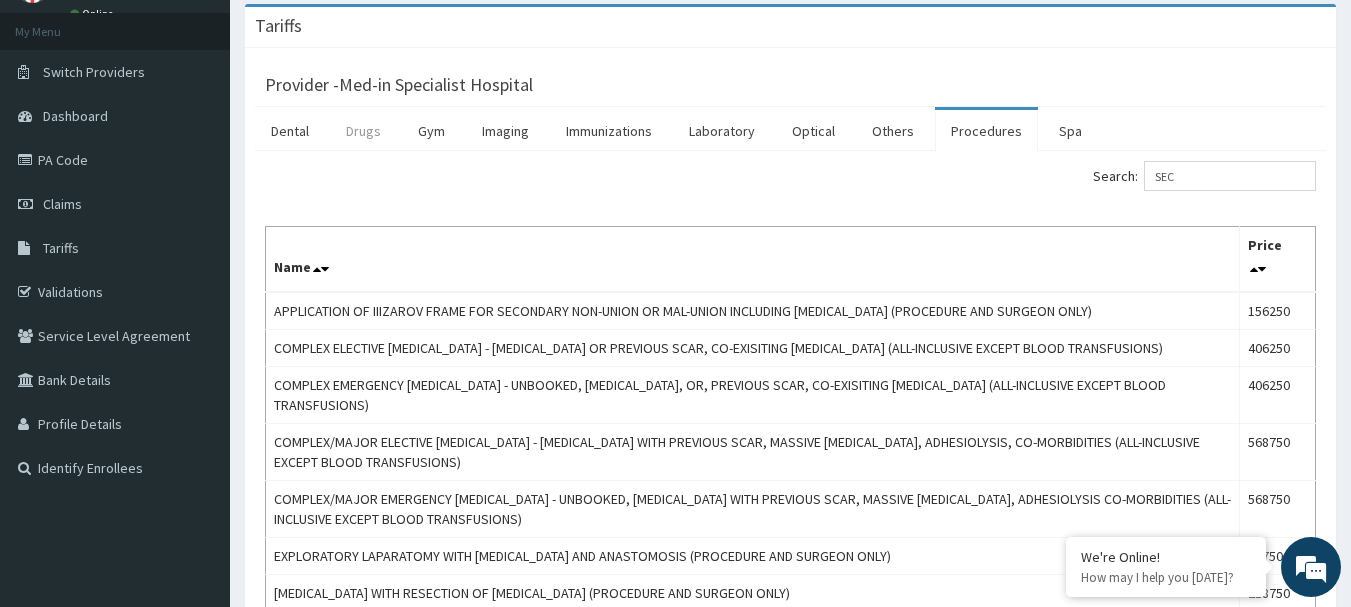 scroll, scrollTop: 100, scrollLeft: 0, axis: vertical 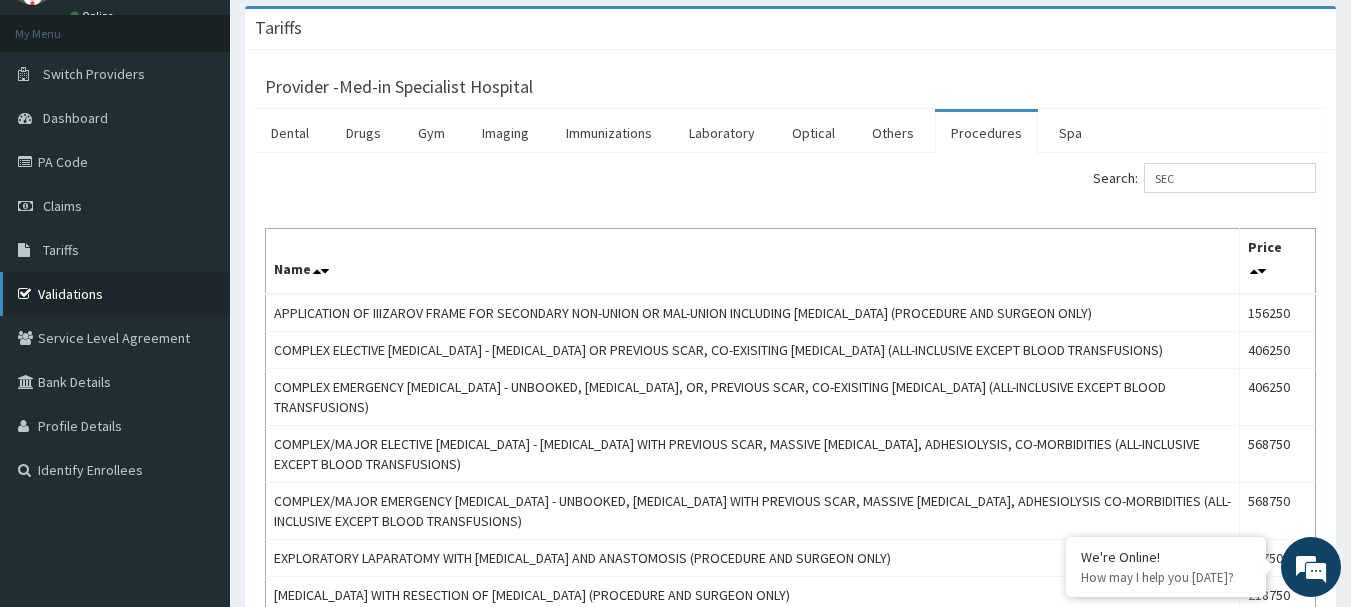 click on "Validations" at bounding box center (115, 294) 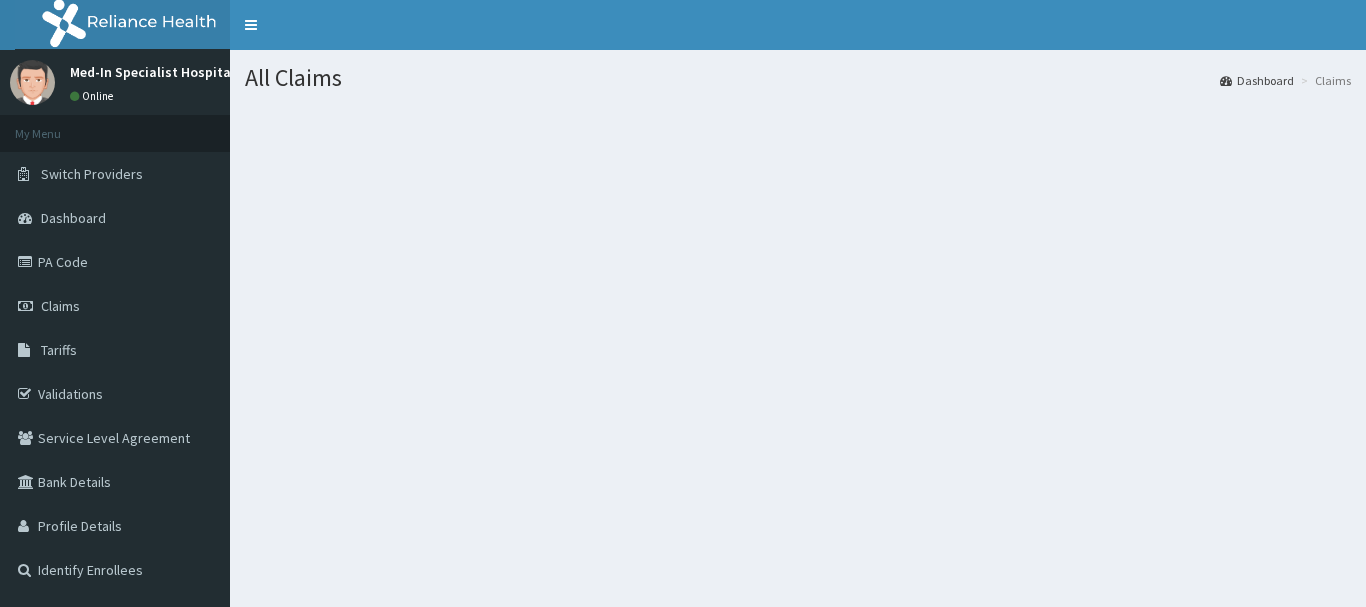 scroll, scrollTop: 0, scrollLeft: 0, axis: both 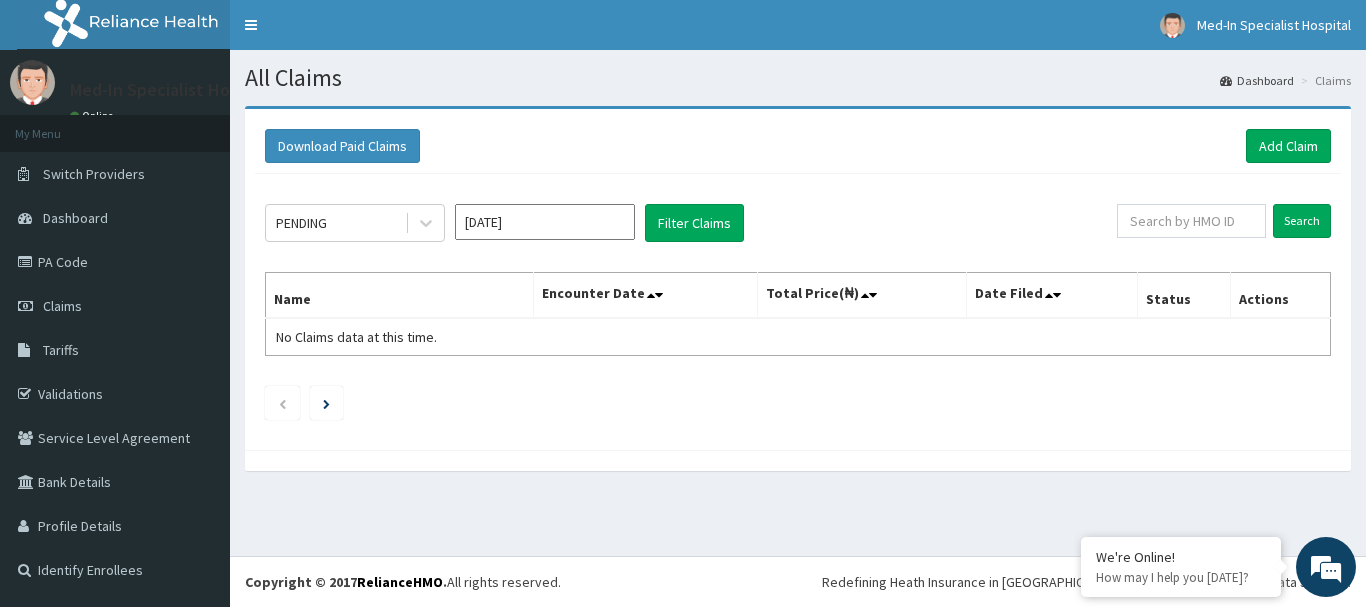 drag, startPoint x: 539, startPoint y: 227, endPoint x: 539, endPoint y: 241, distance: 14 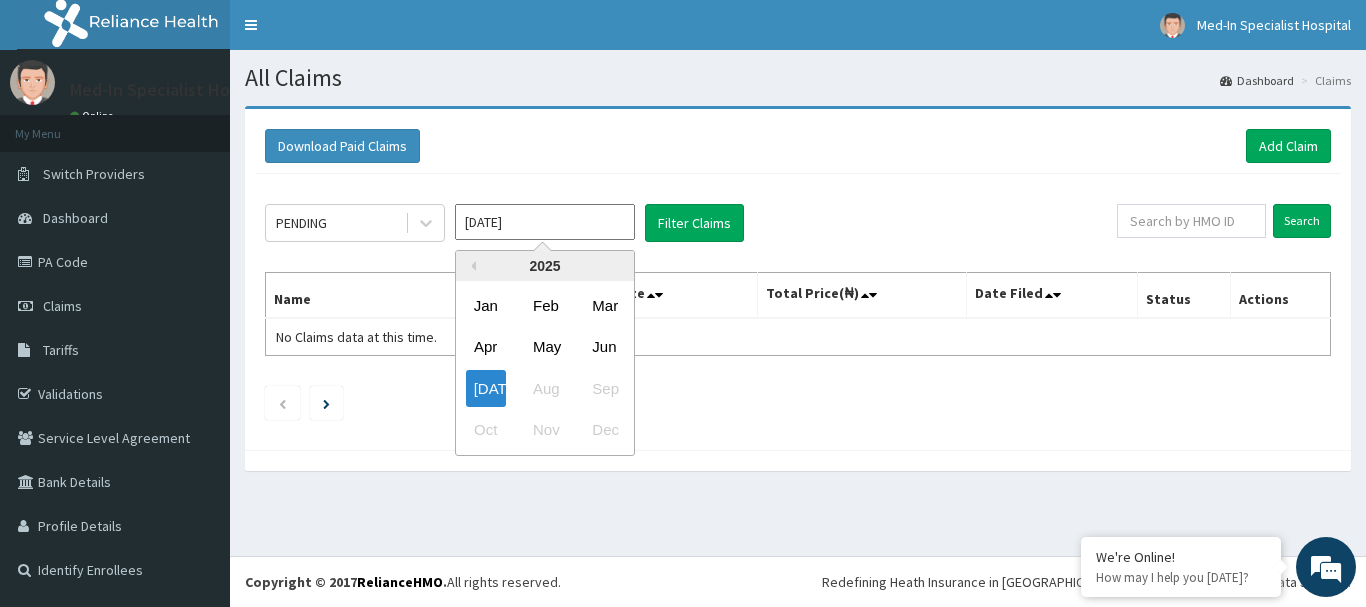 click on "Jun" at bounding box center (604, 347) 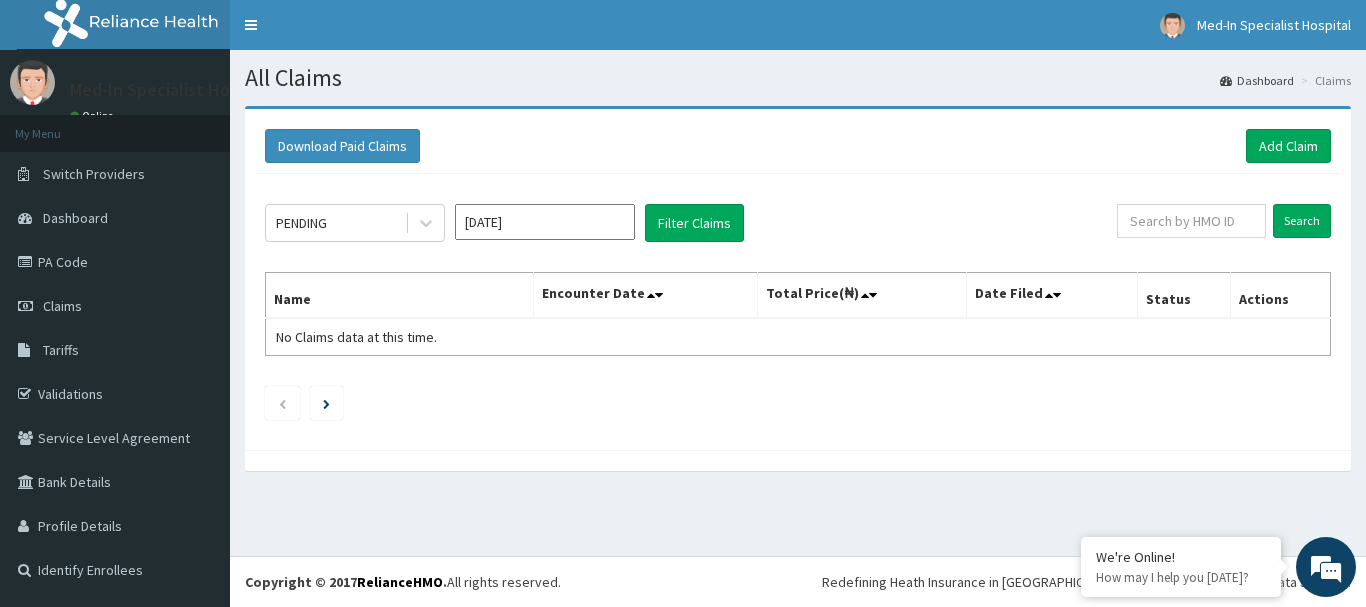 click on "PENDING Jun 2025 Filter Claims Search Name Encounter Date Total Price(₦) Date Filed Status Actions No Claims data at this time." 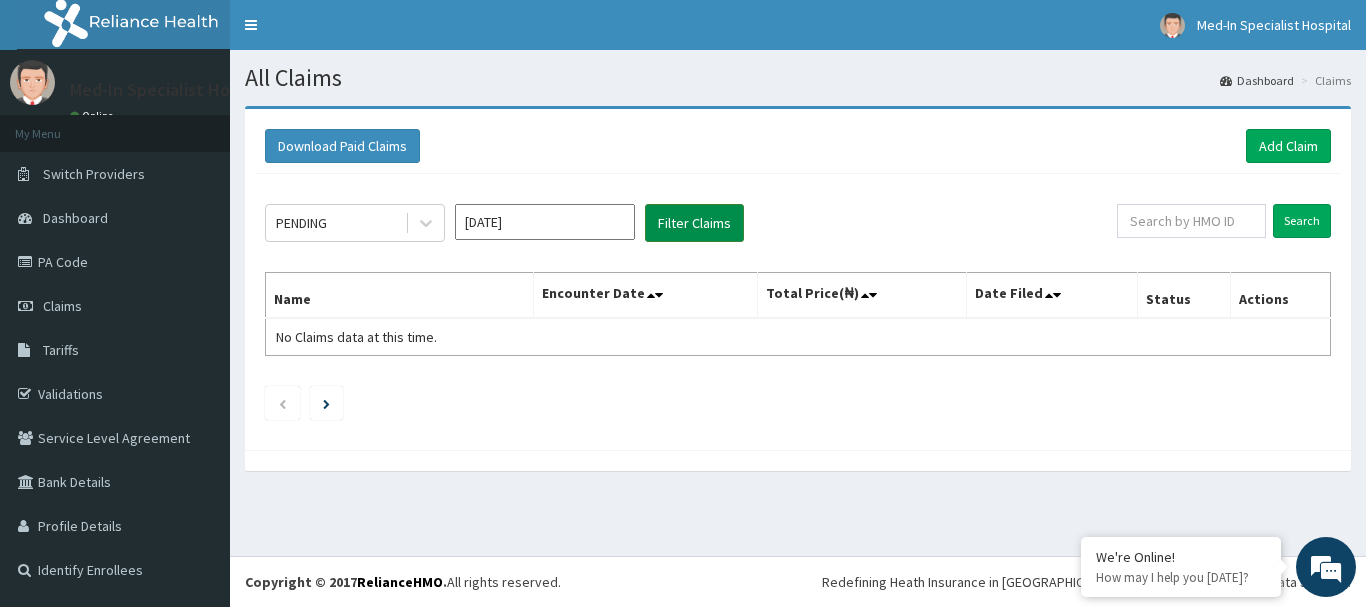 click on "Filter Claims" at bounding box center [694, 223] 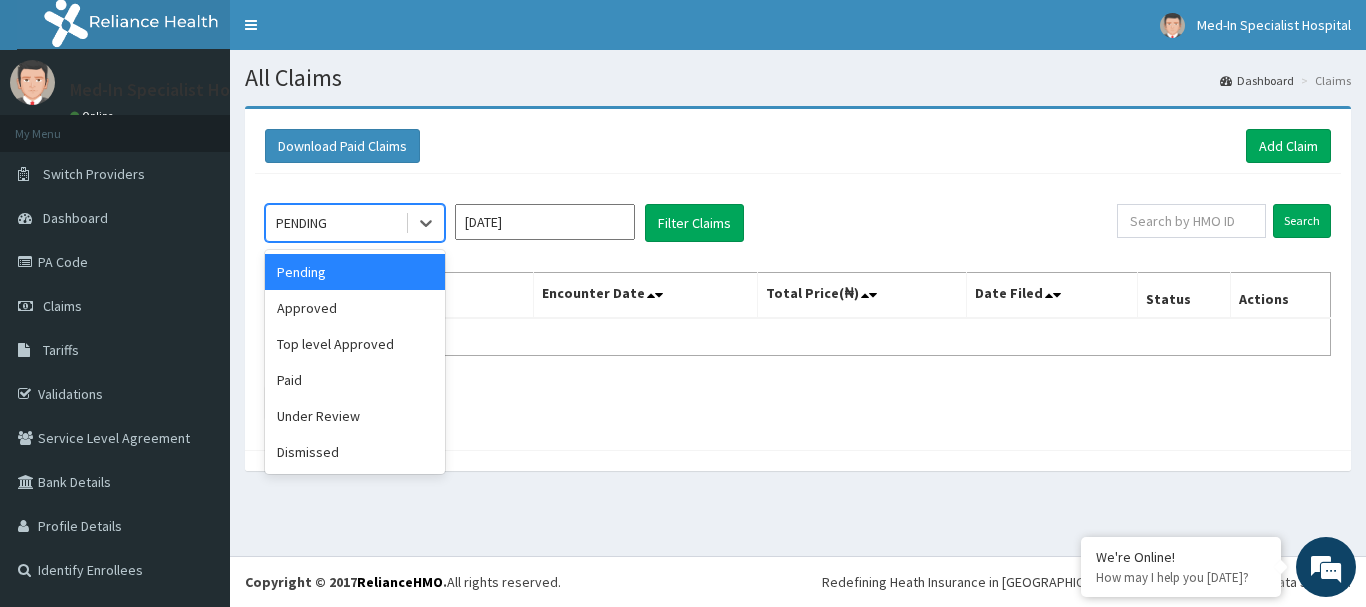 click on "PENDING" at bounding box center [301, 223] 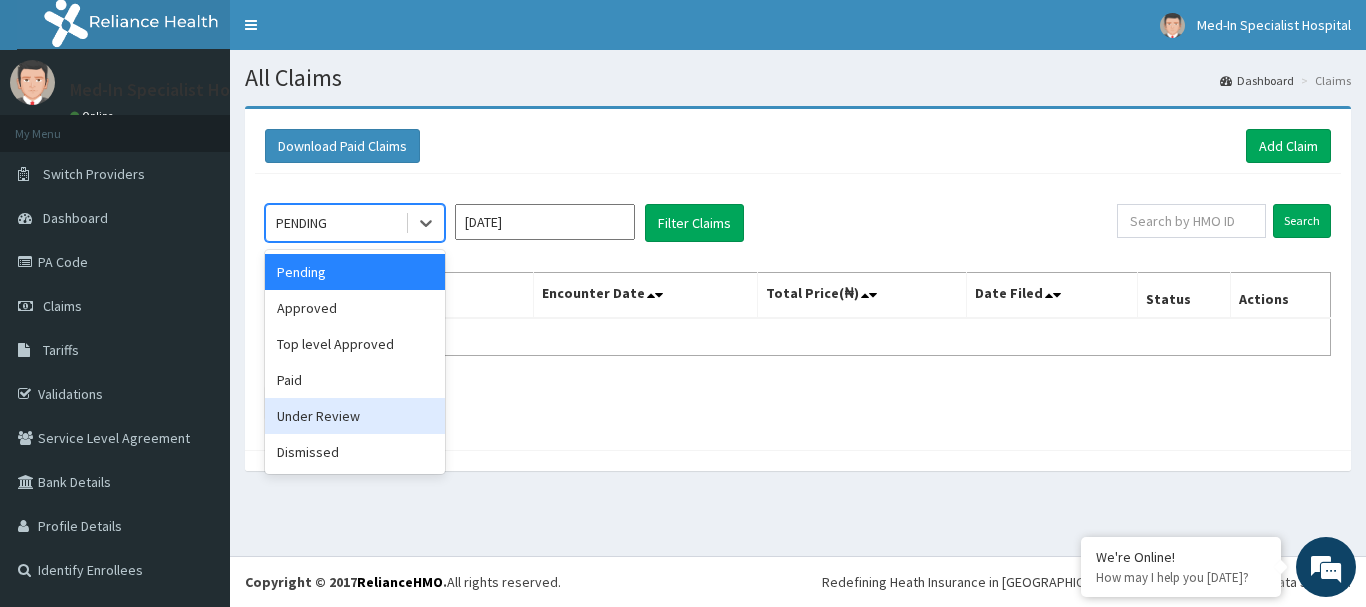 drag, startPoint x: 338, startPoint y: 426, endPoint x: 557, endPoint y: 338, distance: 236.01907 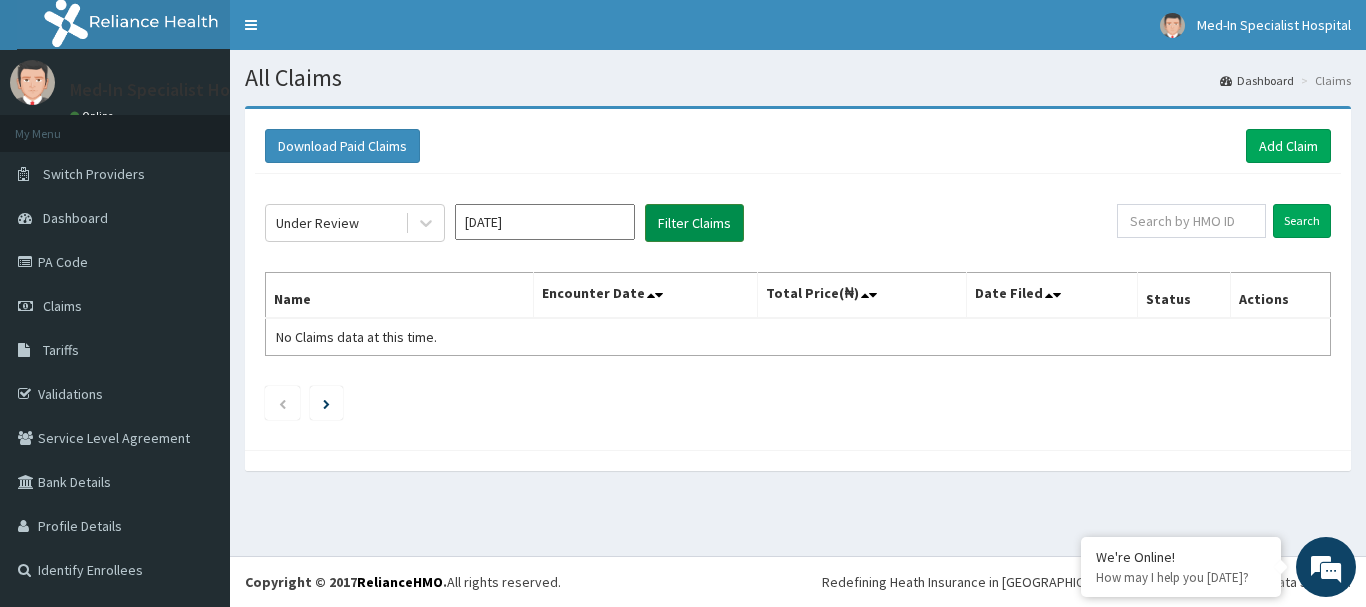 click on "Filter Claims" at bounding box center (694, 223) 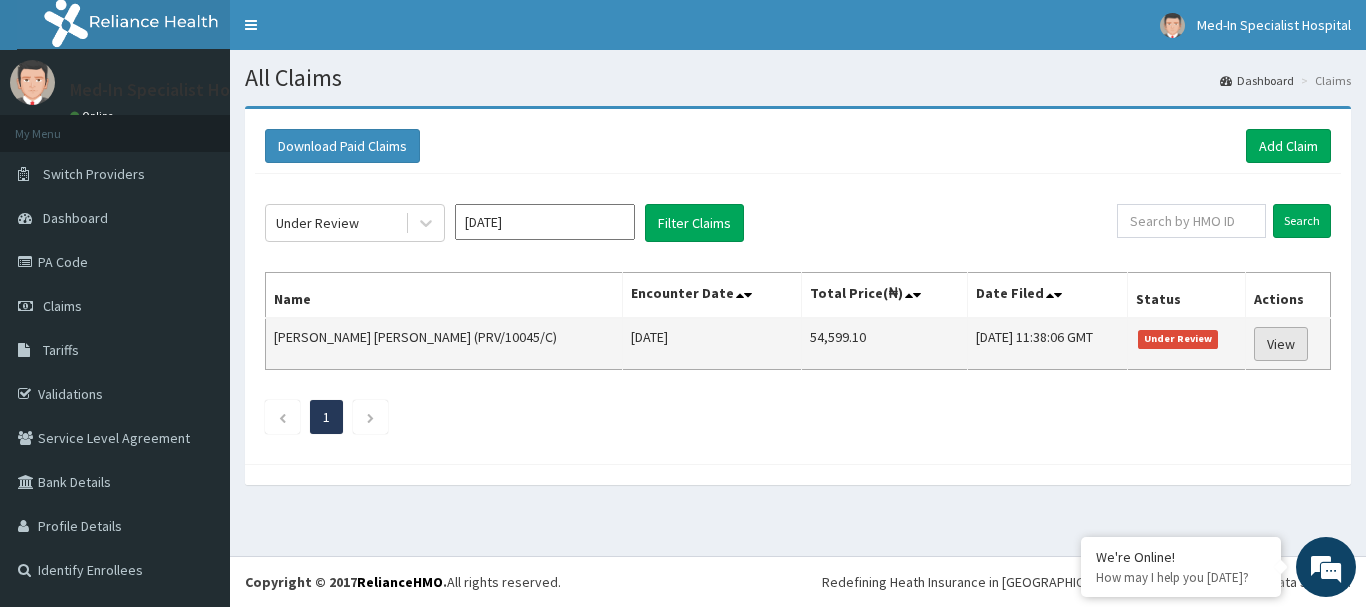 click on "View" at bounding box center (1281, 344) 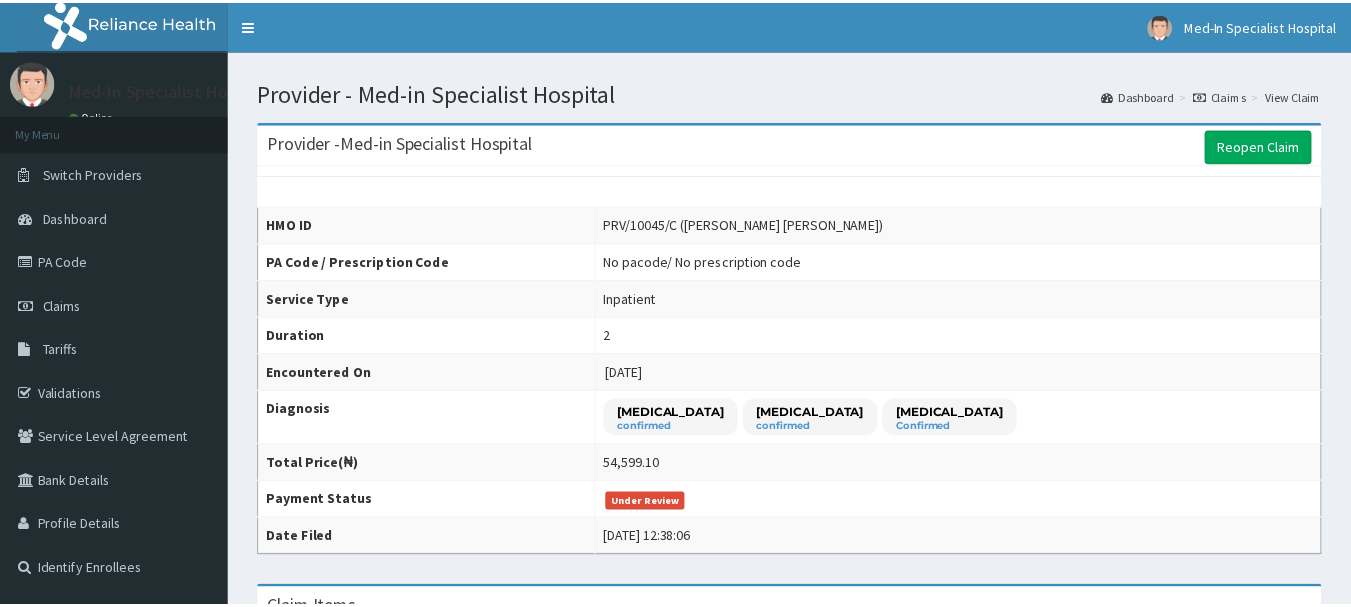 scroll, scrollTop: 0, scrollLeft: 0, axis: both 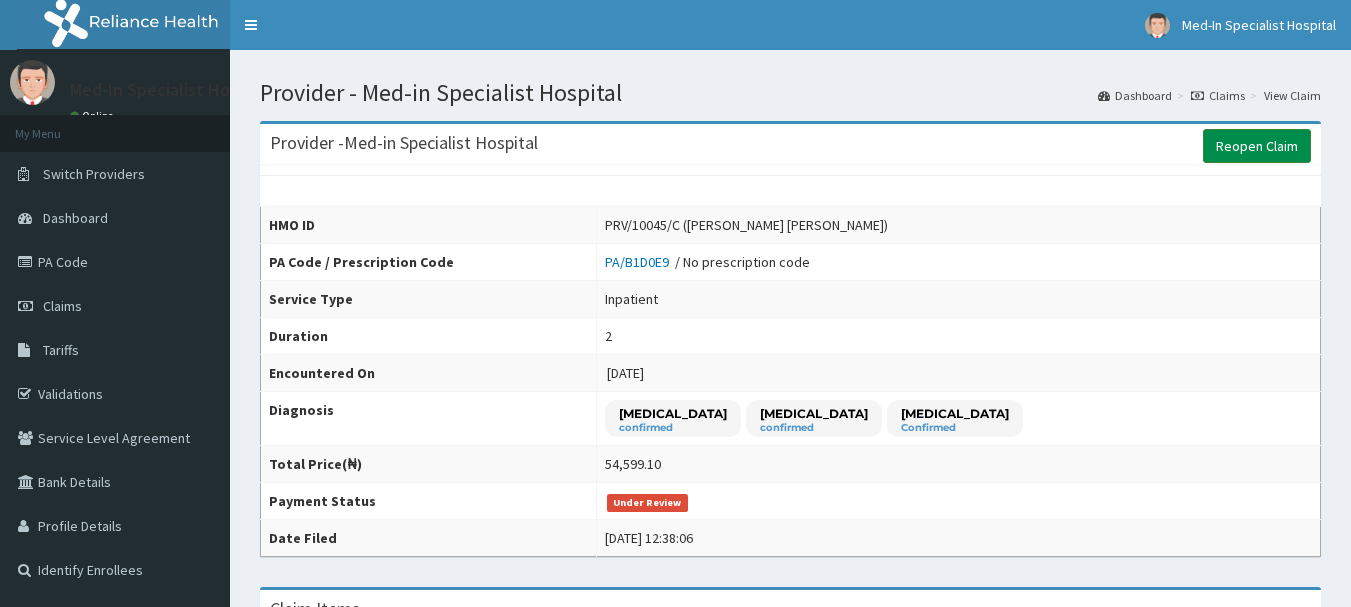 click on "Reopen Claim" at bounding box center (1257, 146) 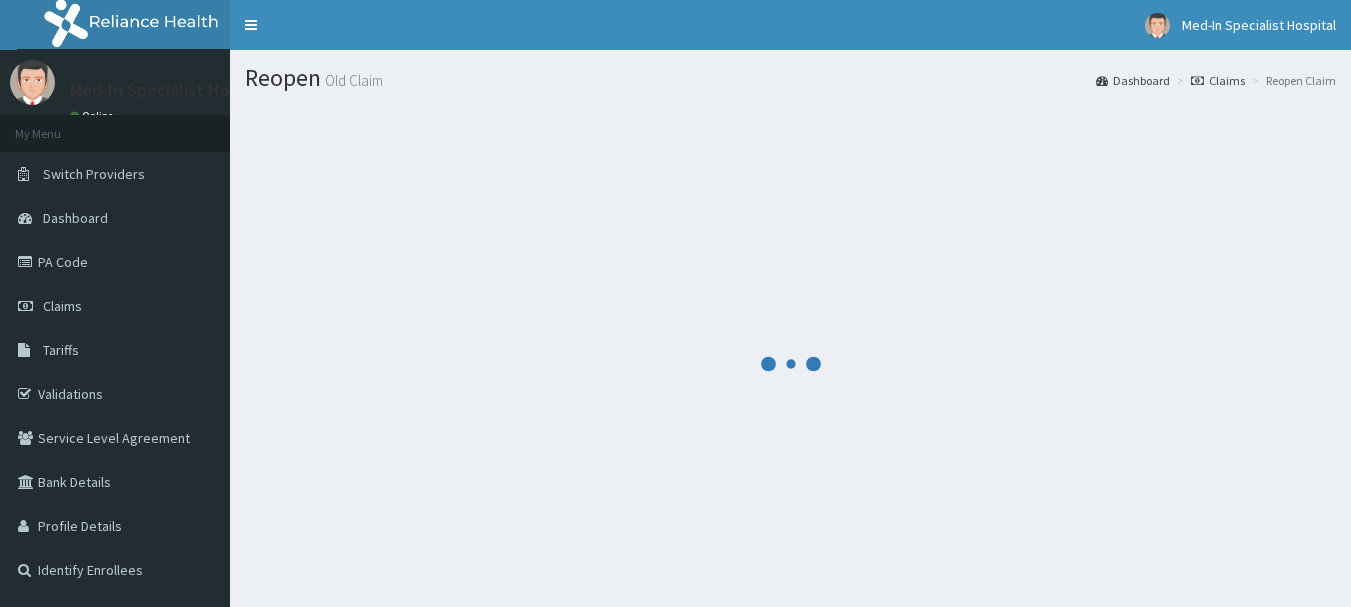 scroll, scrollTop: 0, scrollLeft: 0, axis: both 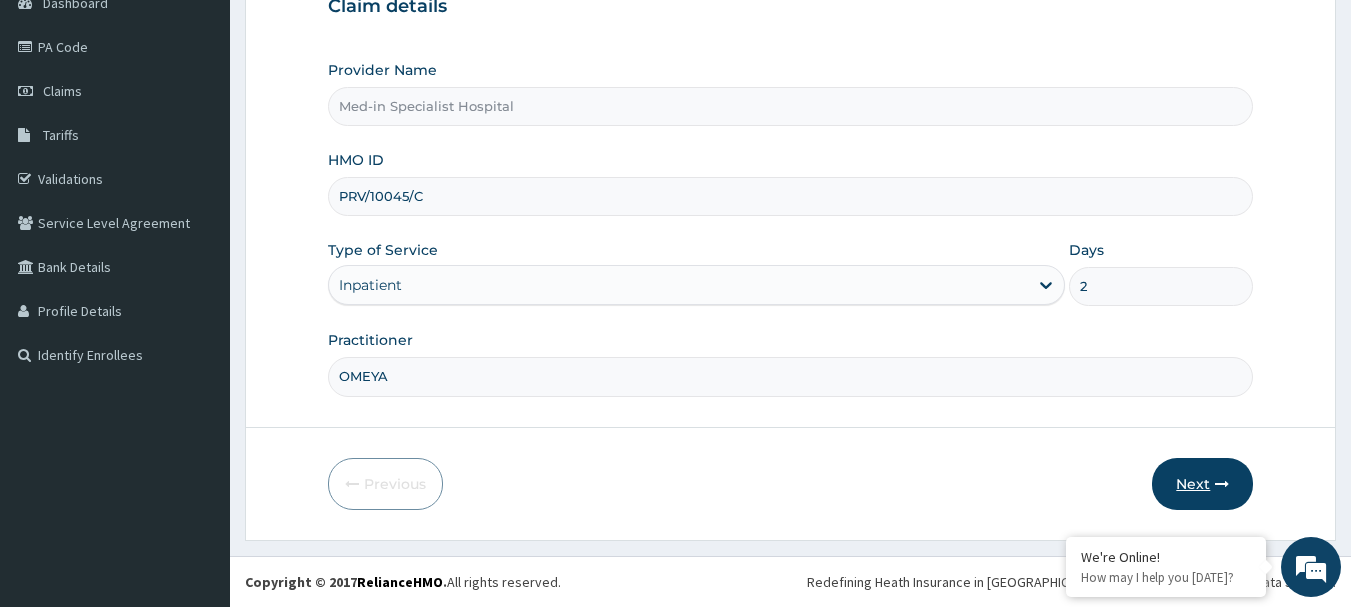 click on "Next" at bounding box center [1202, 484] 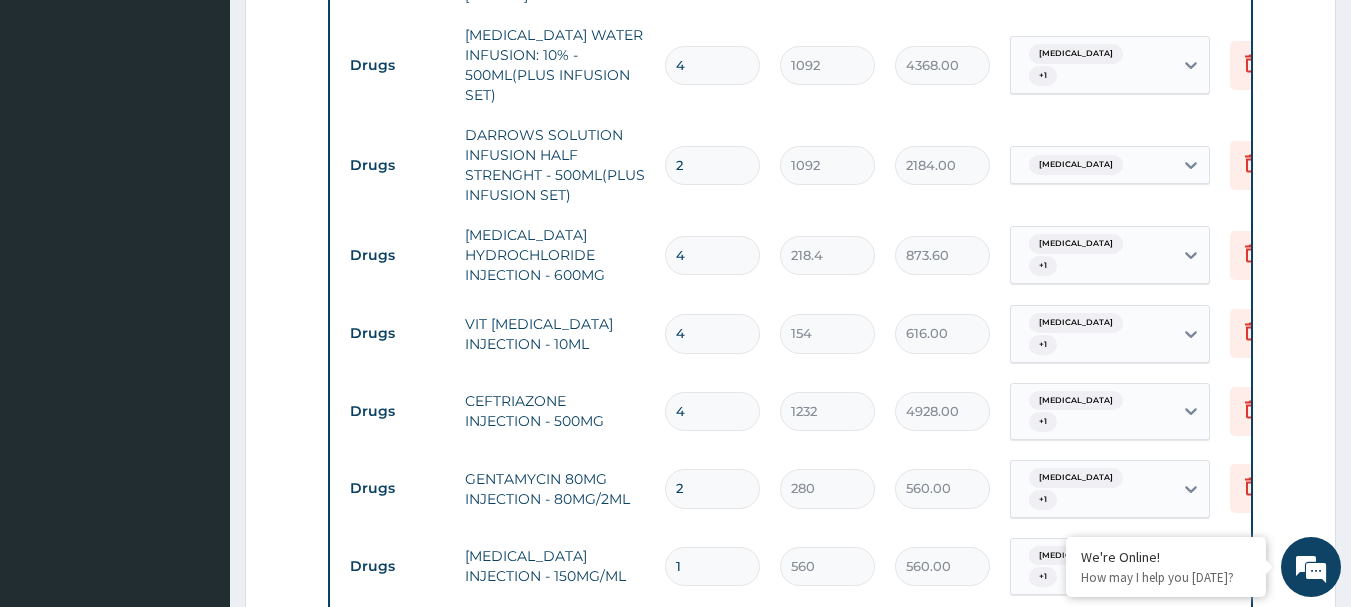 scroll, scrollTop: 1605, scrollLeft: 0, axis: vertical 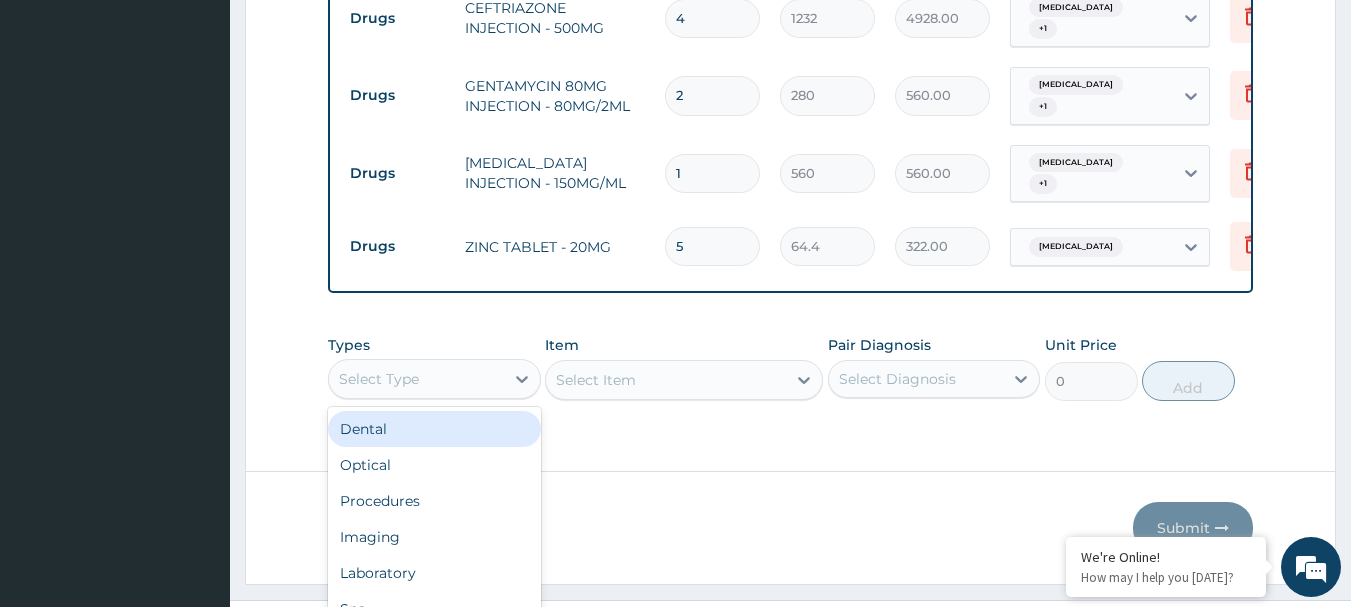 click on "option Dental focused, 1 of 10. 10 results available. Use Up and Down to choose options, press Enter to select the currently focused option, press Escape to exit the menu, press Tab to select the option and exit the menu. Select Type Dental Optical Procedures Imaging Laboratory Spa Drugs Immunizations Others Gym" at bounding box center (434, 379) 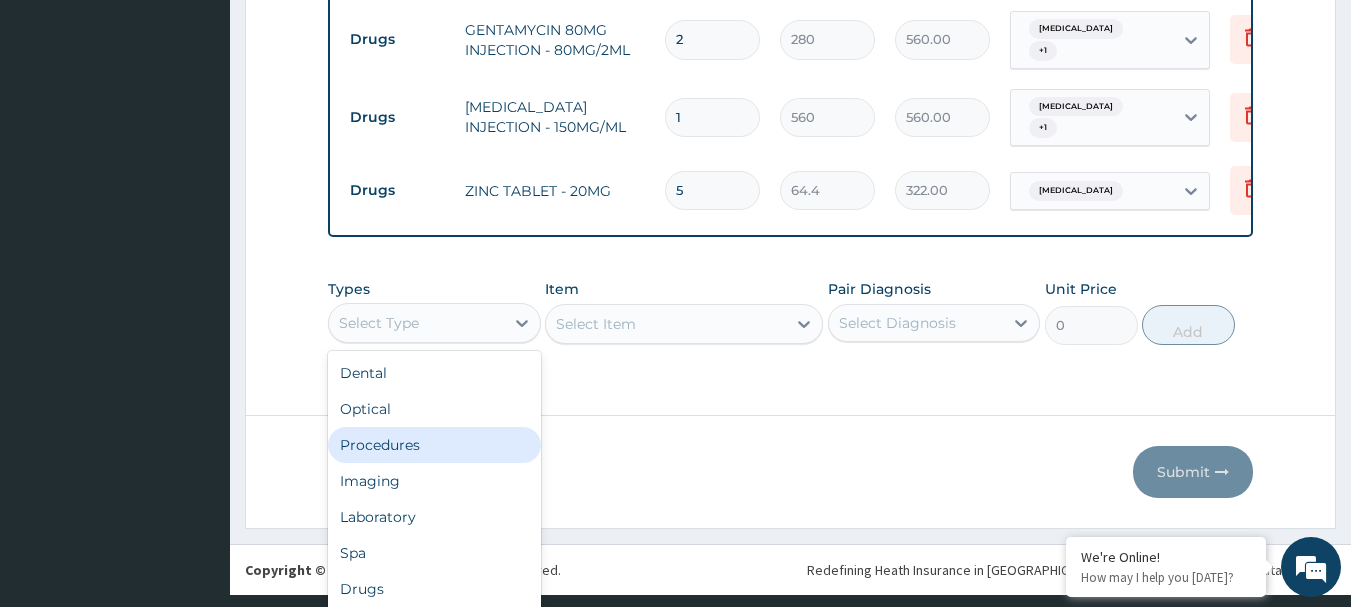 click on "Procedures" at bounding box center [434, 445] 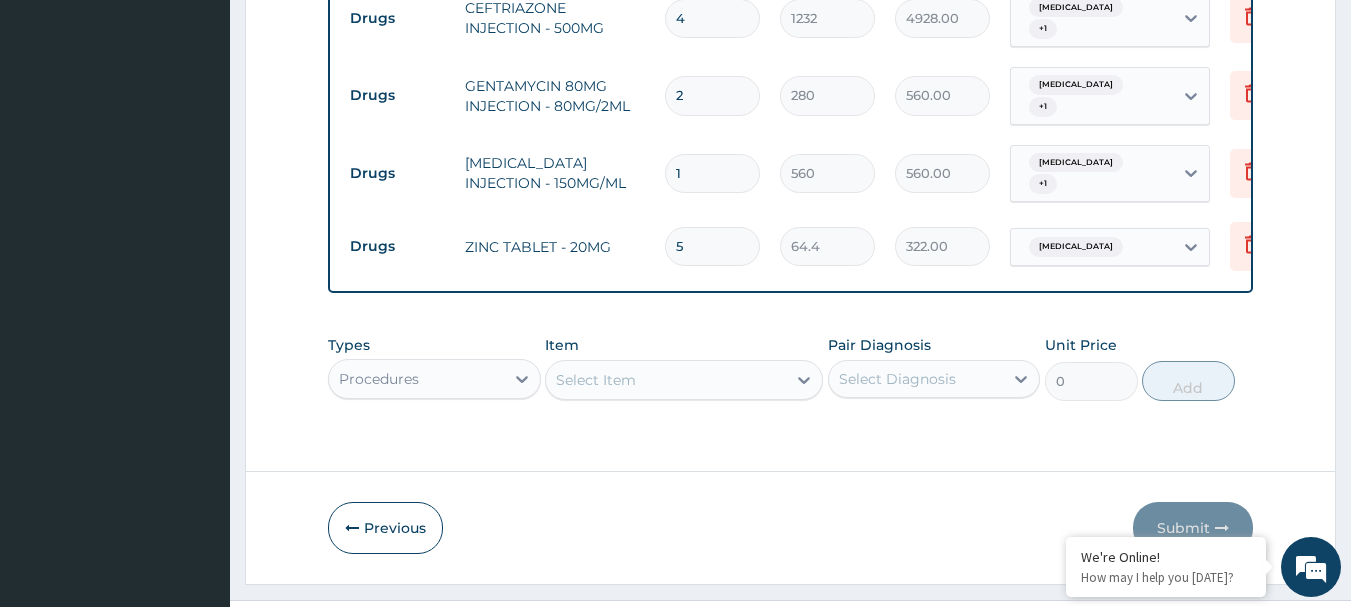 click on "Item Select Item" at bounding box center (684, 368) 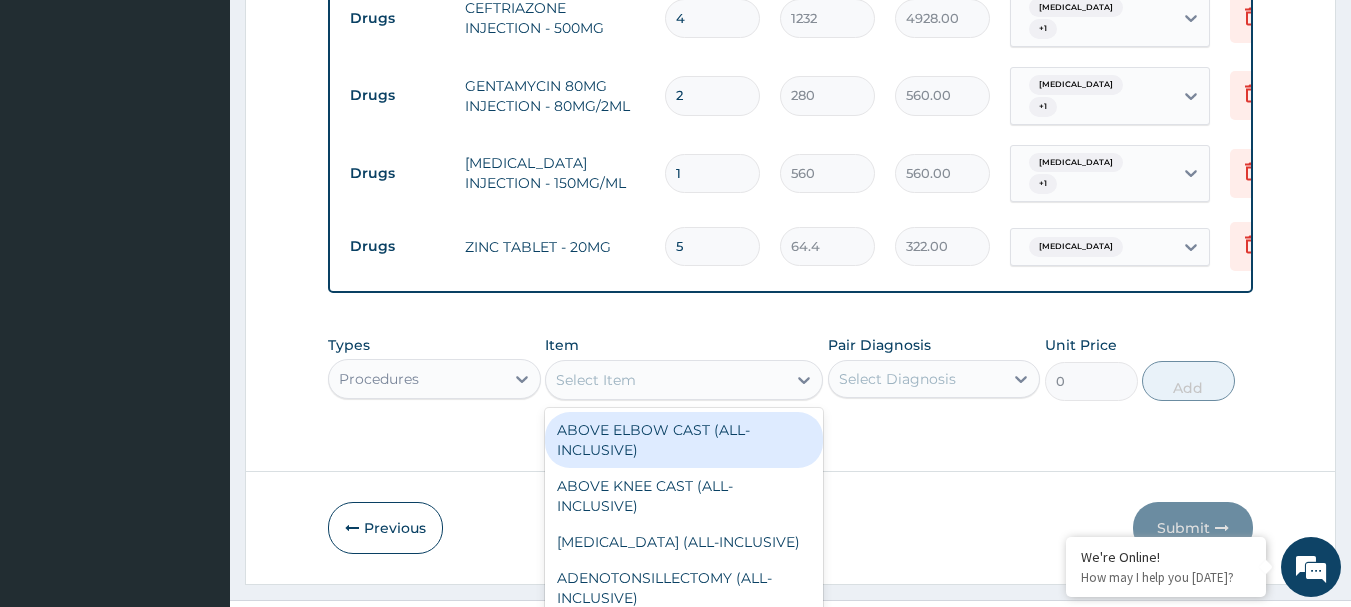 scroll, scrollTop: 57, scrollLeft: 0, axis: vertical 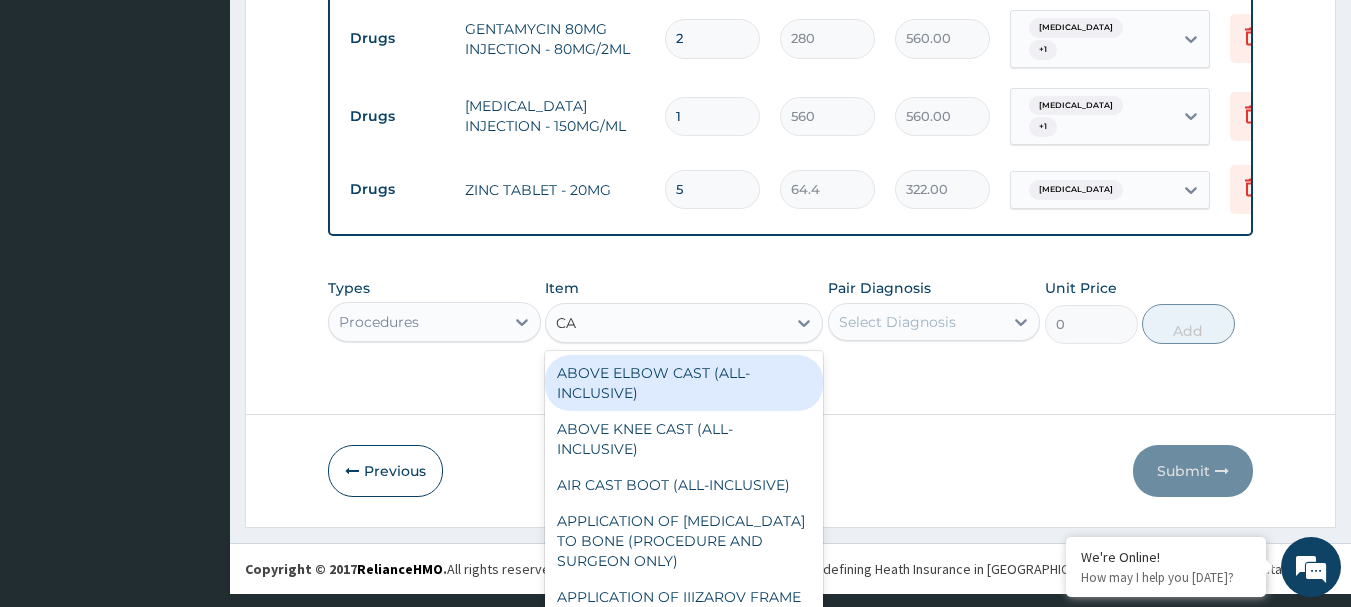 type on "CAE" 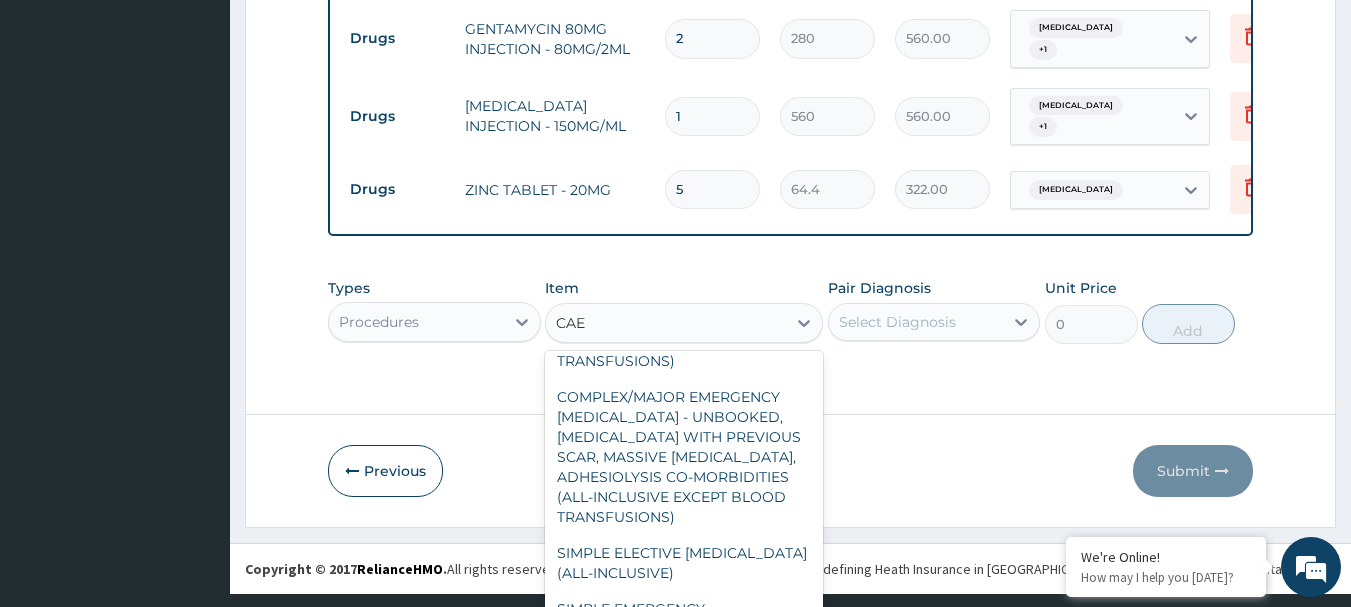 scroll, scrollTop: 540, scrollLeft: 0, axis: vertical 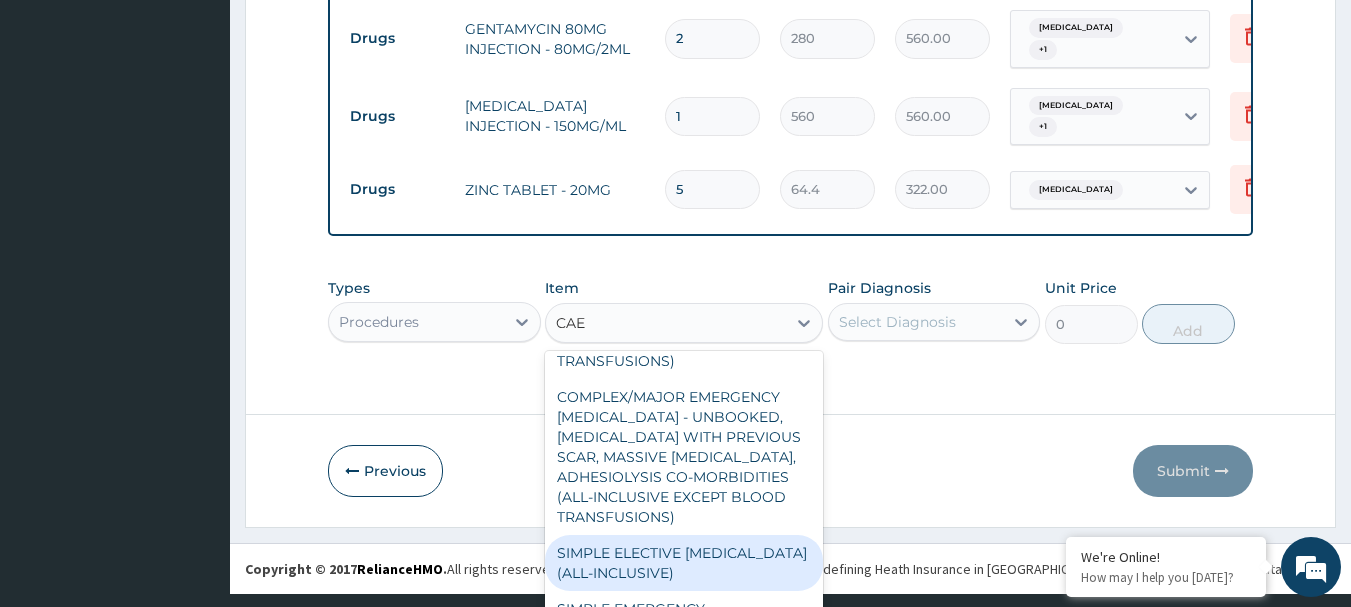 click on "SIMPLE ELECTIVE CAESAREAN SECTION (ALL-INCLUSIVE)" at bounding box center (684, 563) 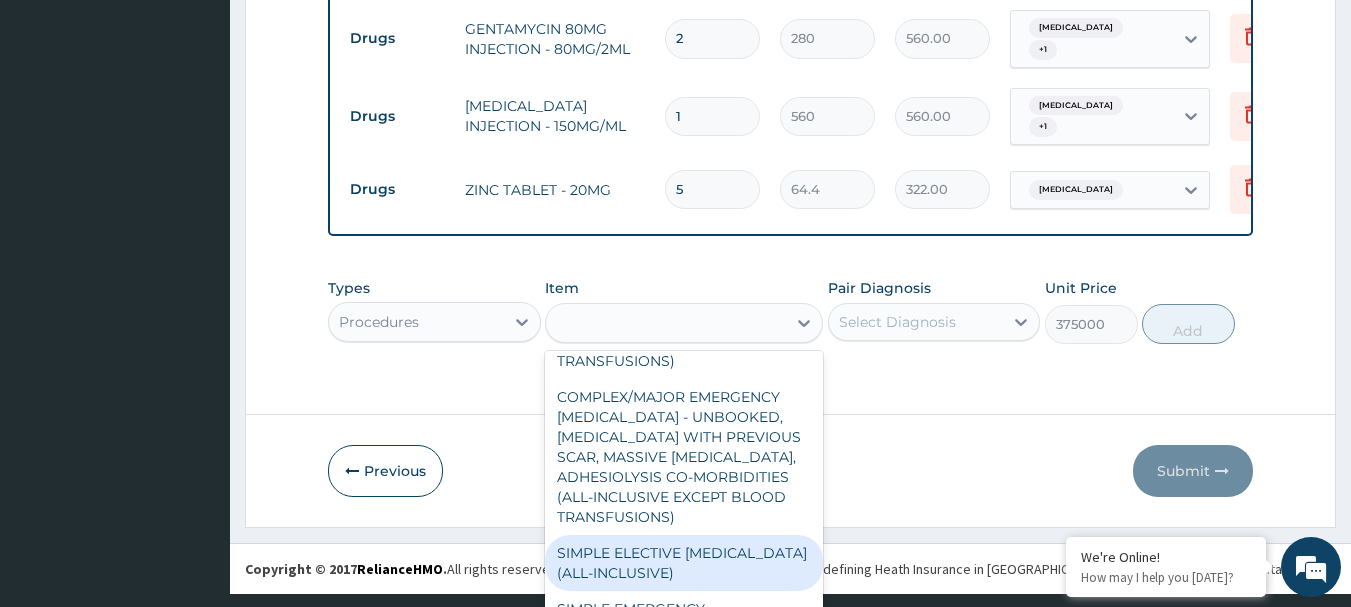 scroll, scrollTop: 0, scrollLeft: 0, axis: both 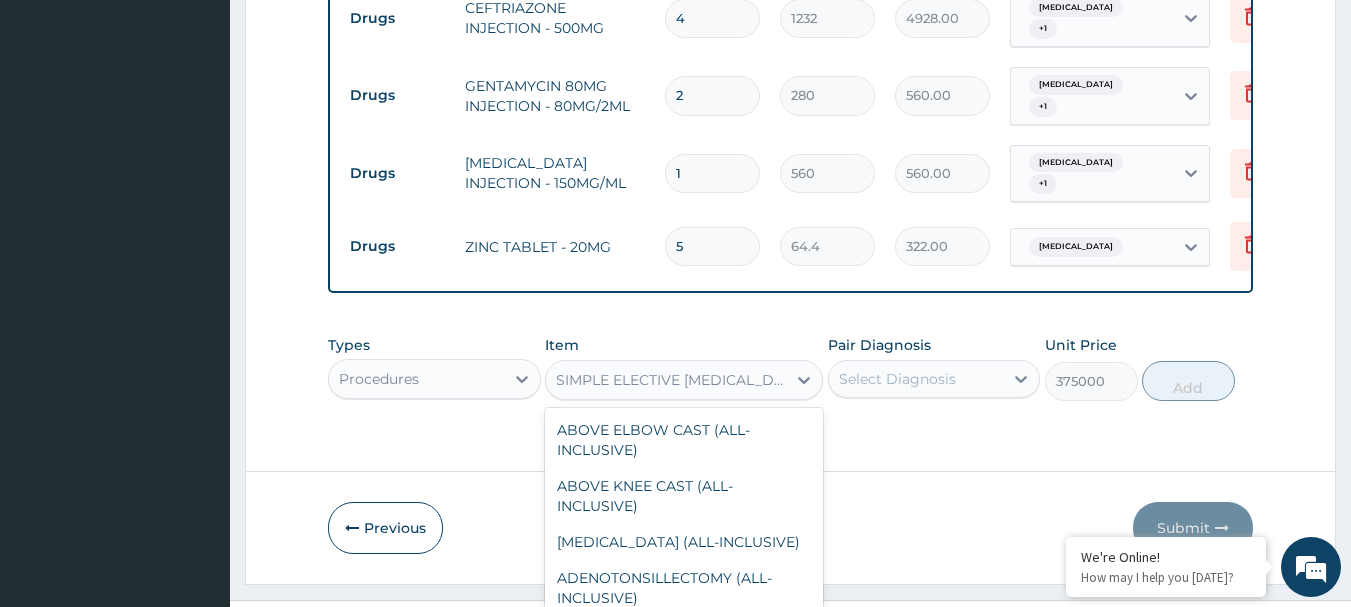 click on "option SIMPLE ELECTIVE CAESAREAN SECTION (ALL-INCLUSIVE), selected. option SIMPLE ELECTIVE CAESAREAN SECTION (ALL-INCLUSIVE) selected, 226 of 418. 418 results available. Use Up and Down to choose options, press Enter to select the currently focused option, press Escape to exit the menu, press Tab to select the option and exit the menu. SIMPLE ELECTIVE CAESAREAN SECTION (ALL-INCLUSIVE) ABOVE ELBOW CAST (ALL-INCLUSIVE) ABOVE KNEE CAST (ALL-INCLUSIVE) ADENOIDECTOMY (ALL-INCLUSIVE) ADENOTONSILLECTOMY (ALL-INCLUSIVE) ADJUSTMENTS OR REVIEW OF LIZAROV FRAME OR RINGS (ALL-INCLUSIVE) AIR CAST BOOT (ALL-INCLUSIVE) AMPUTATION OF ARM (PROCEDURE AND SURGEON ONLY) AMPUTATION OF LEG OR FOOT INCLUDING SYMES LISFRANC AND CHOPART (PROCEDURE AND SURGEON ONLY) AMPUTATION OF TOE (PROCEDURE AND SURGEON ONLY) ANTERIOR COLPORRHAPHY (PROCEDURE AND SURGEON ONLY) APPENDICECTOMY FOR RUPTURED APPENDIX (ALL-INCLUSIVE) APPLICATION OF EXTERNAL FIXATION TO BONE (PROCEDURE AND SURGEON ONLY) ASPIRATION OF HAEMATOMA OR CYST (ALL-INCLUSIVE)" at bounding box center [684, 380] 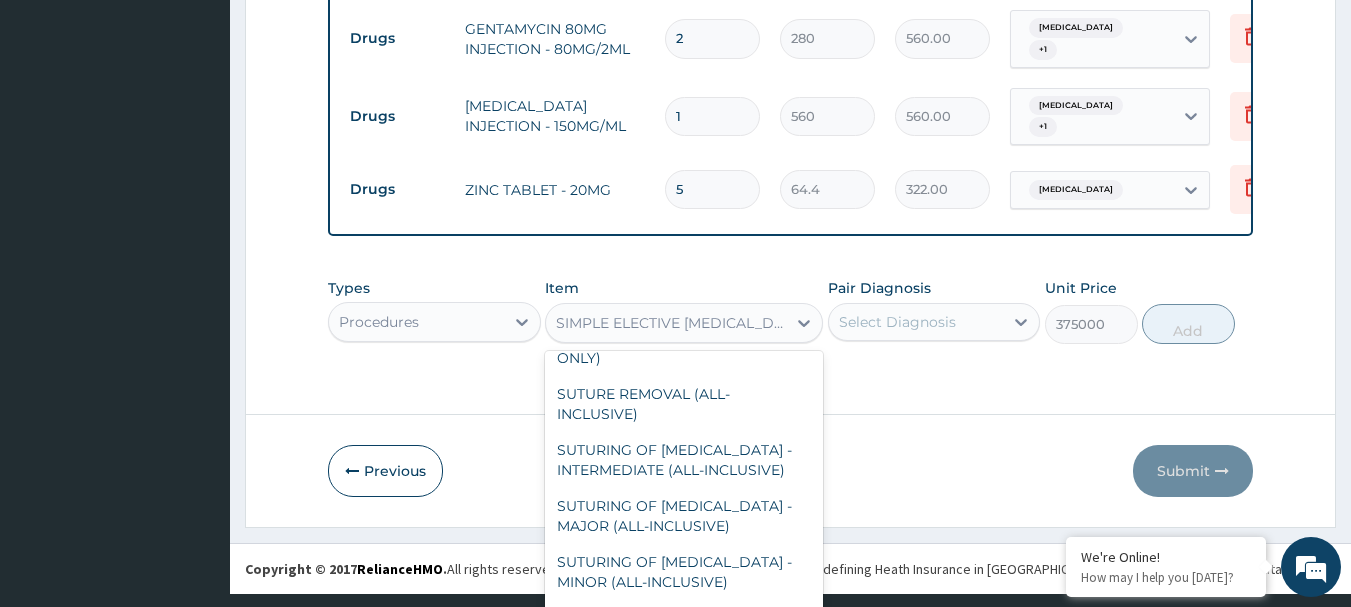 scroll, scrollTop: 17079, scrollLeft: 0, axis: vertical 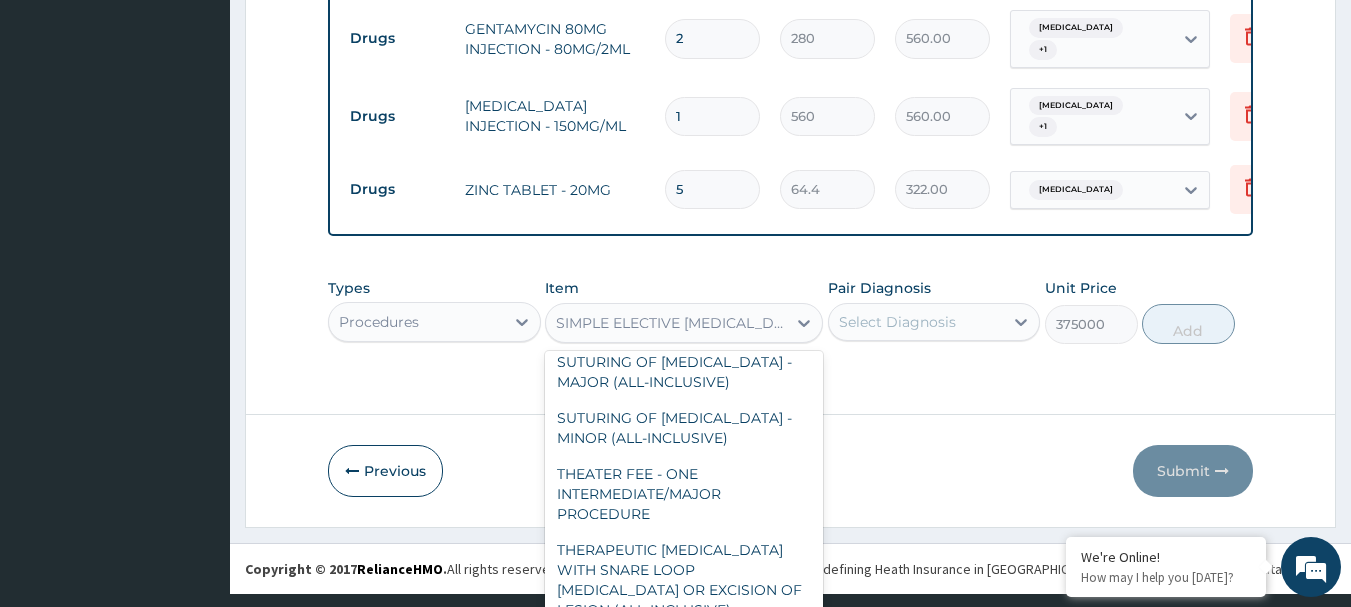click on "SIMPLE EMERGENCY CAESAREAN SECTION (ALL-INCLUSIVE)" at bounding box center [684, -180] 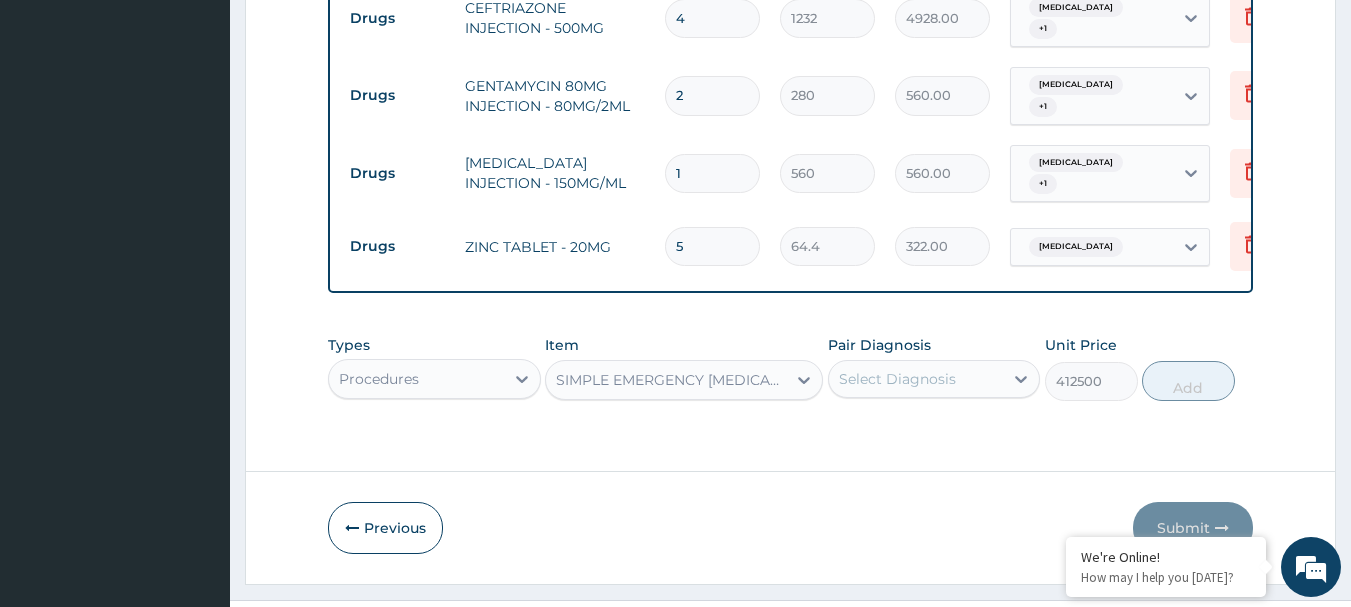 scroll, scrollTop: 0, scrollLeft: 0, axis: both 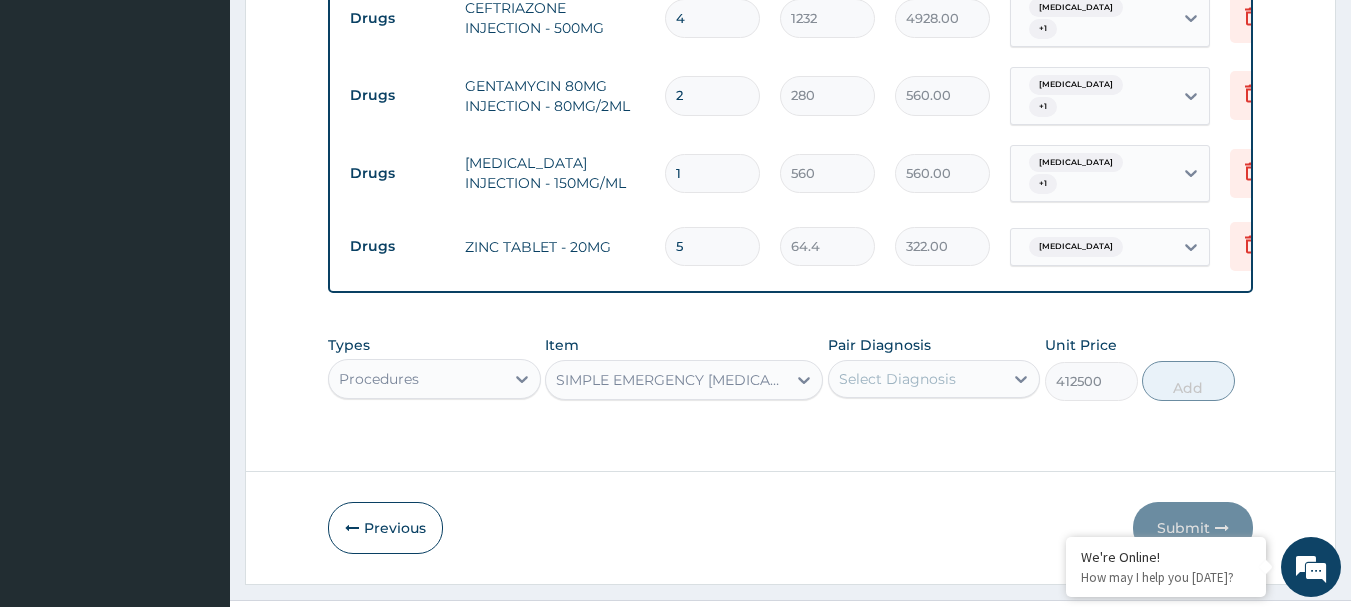 click on "SIMPLE EMERGENCY CAESAREAN SECTION (ALL-INCLUSIVE)" at bounding box center (666, 380) 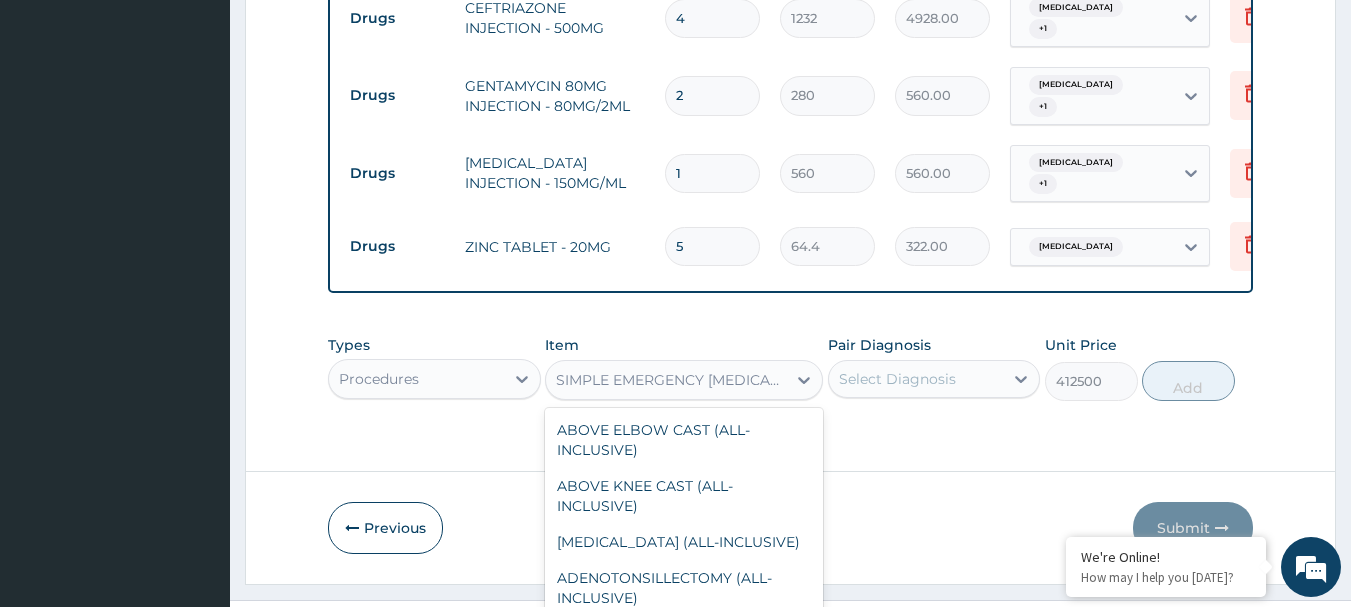 scroll, scrollTop: 57, scrollLeft: 0, axis: vertical 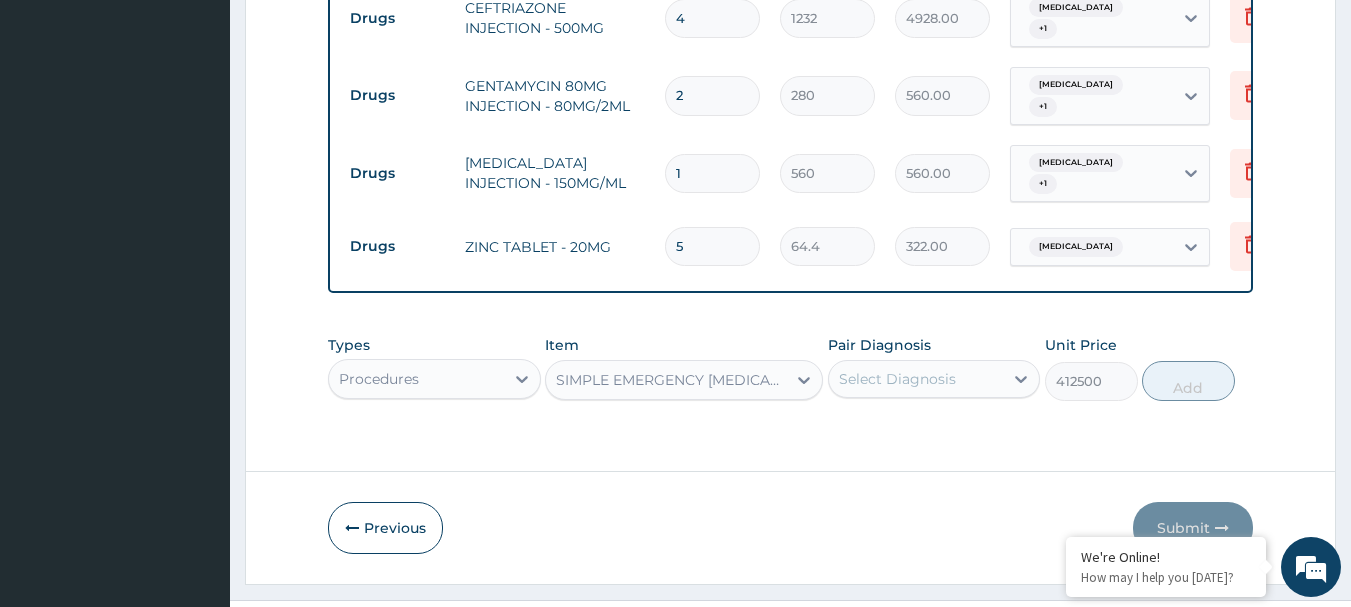 click on "Types Procedures Item SIMPLE EMERGENCY CAESAREAN SECTION (ALL-INCLUSIVE) Pair Diagnosis Select Diagnosis Unit Price 412500 Add" at bounding box center [791, 383] 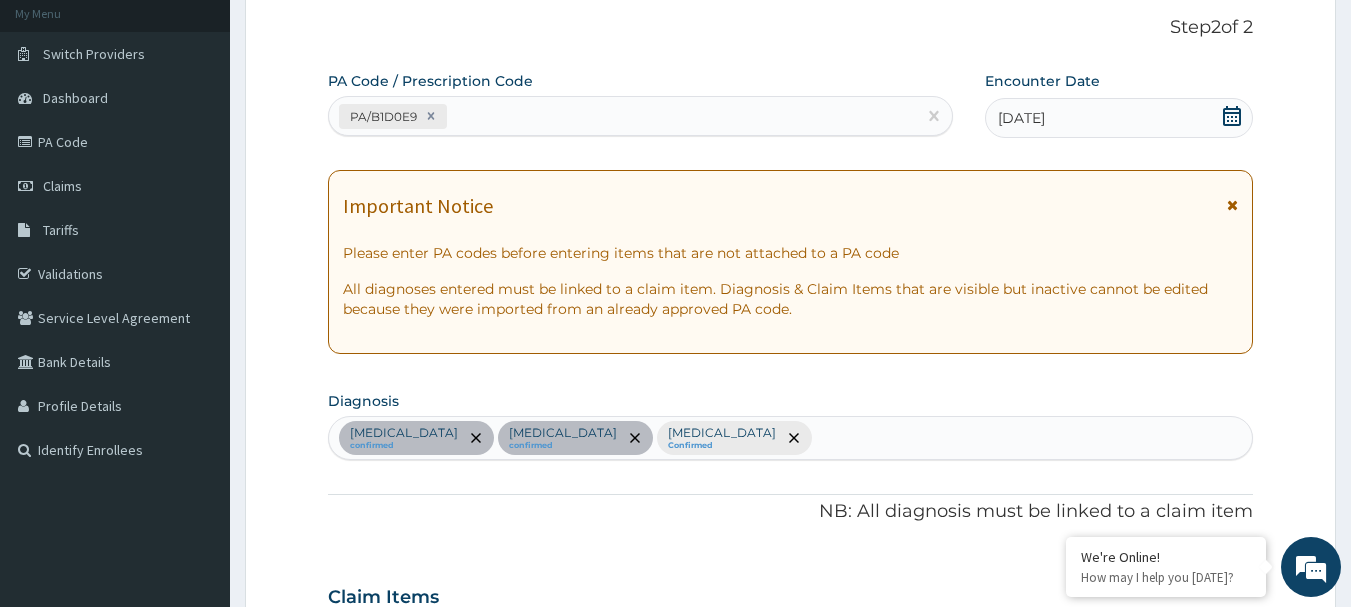 scroll, scrollTop: 0, scrollLeft: 0, axis: both 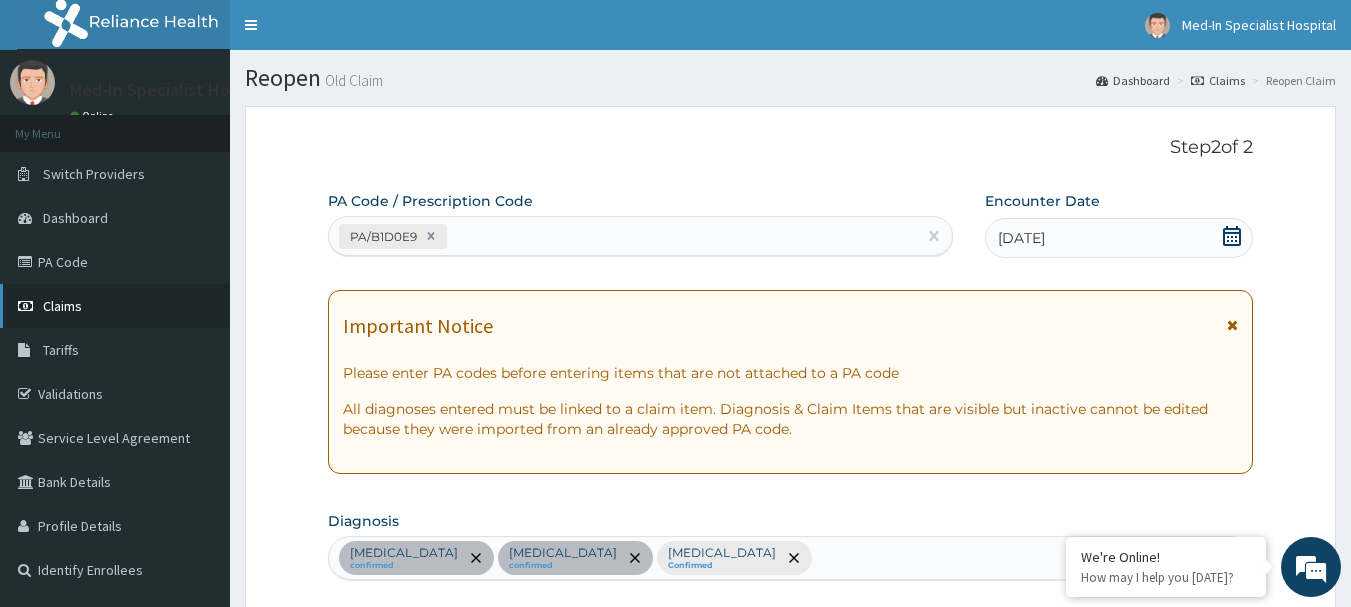 click on "Claims" at bounding box center [115, 306] 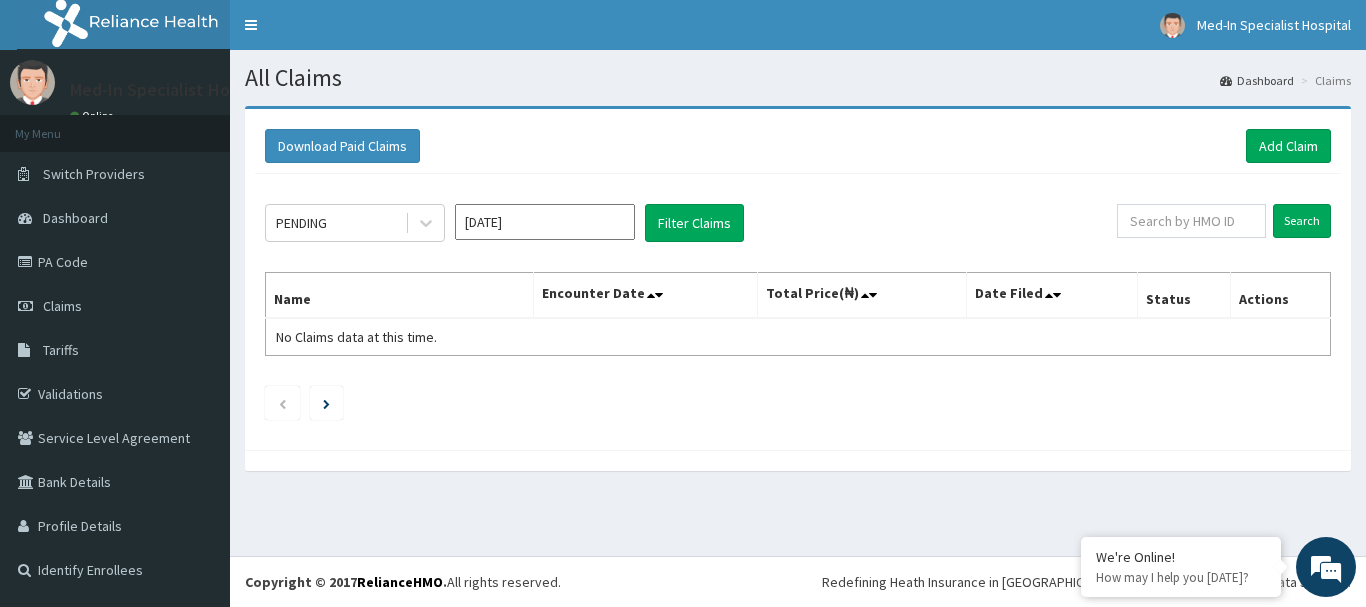 scroll, scrollTop: 0, scrollLeft: 0, axis: both 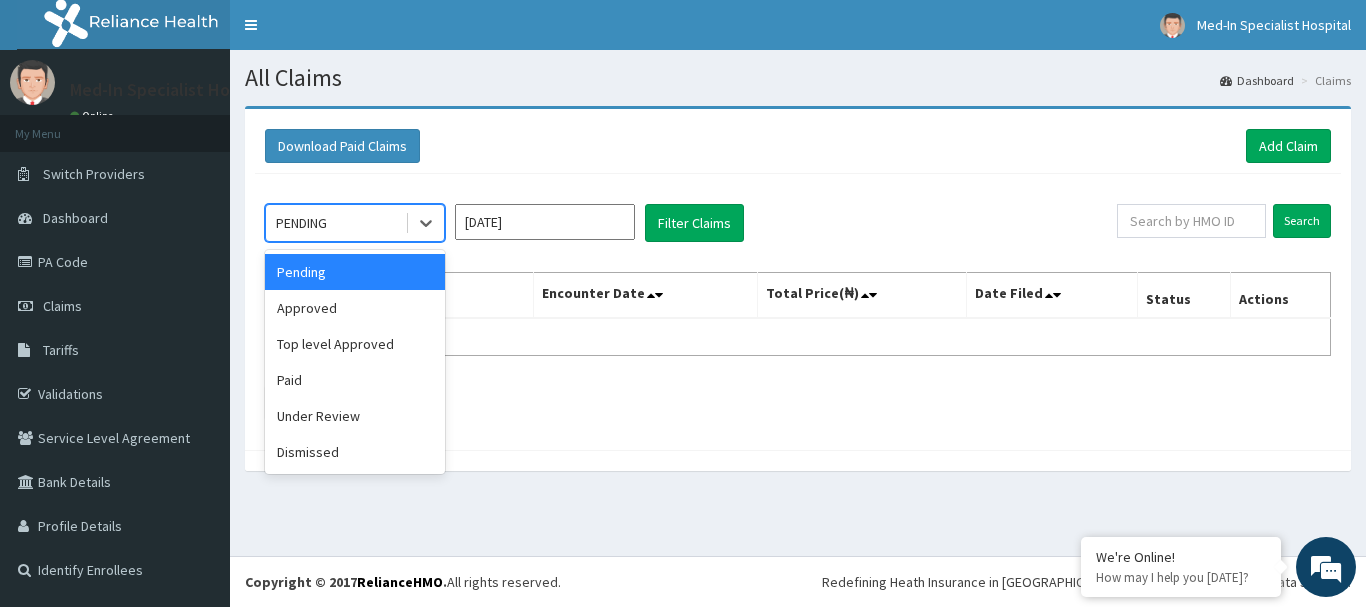 click on "PENDING" at bounding box center (335, 223) 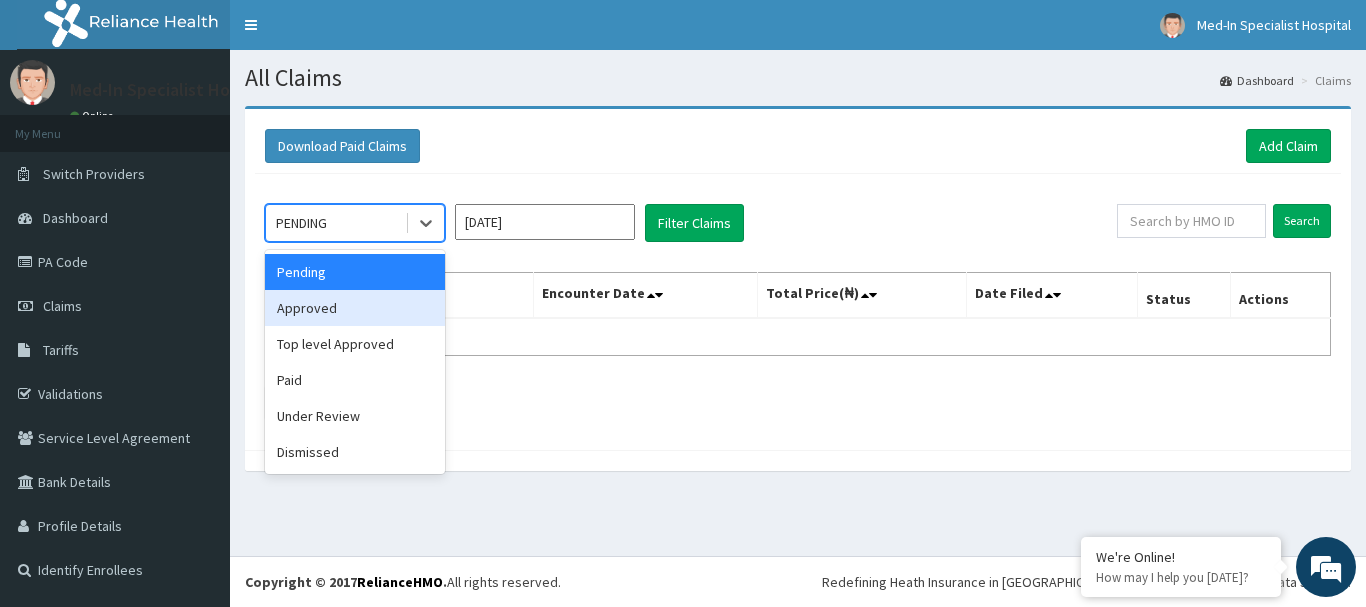 click on "Approved" at bounding box center [355, 308] 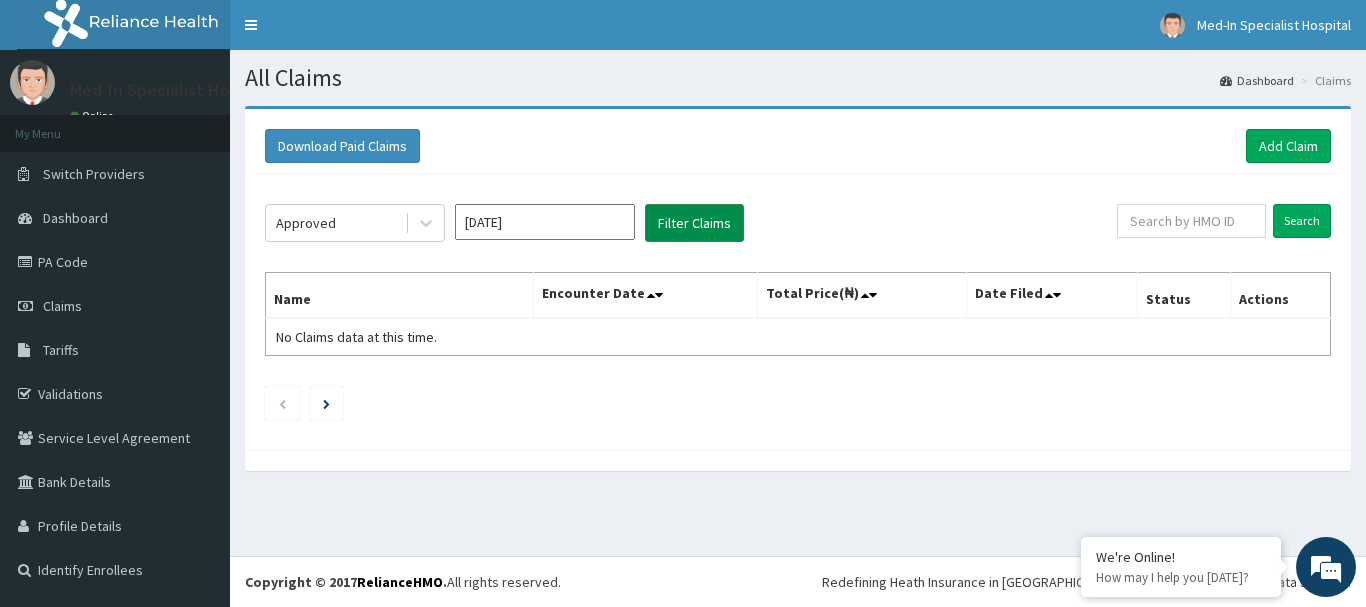 click on "Filter Claims" at bounding box center [694, 223] 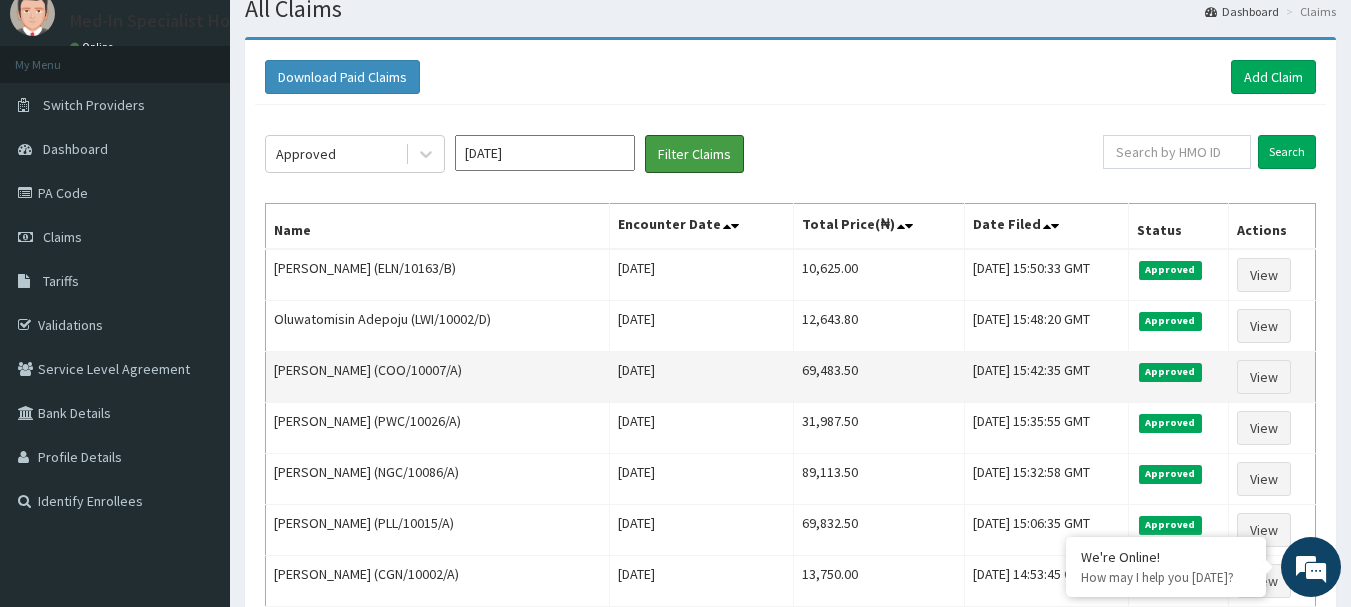 scroll, scrollTop: 43, scrollLeft: 0, axis: vertical 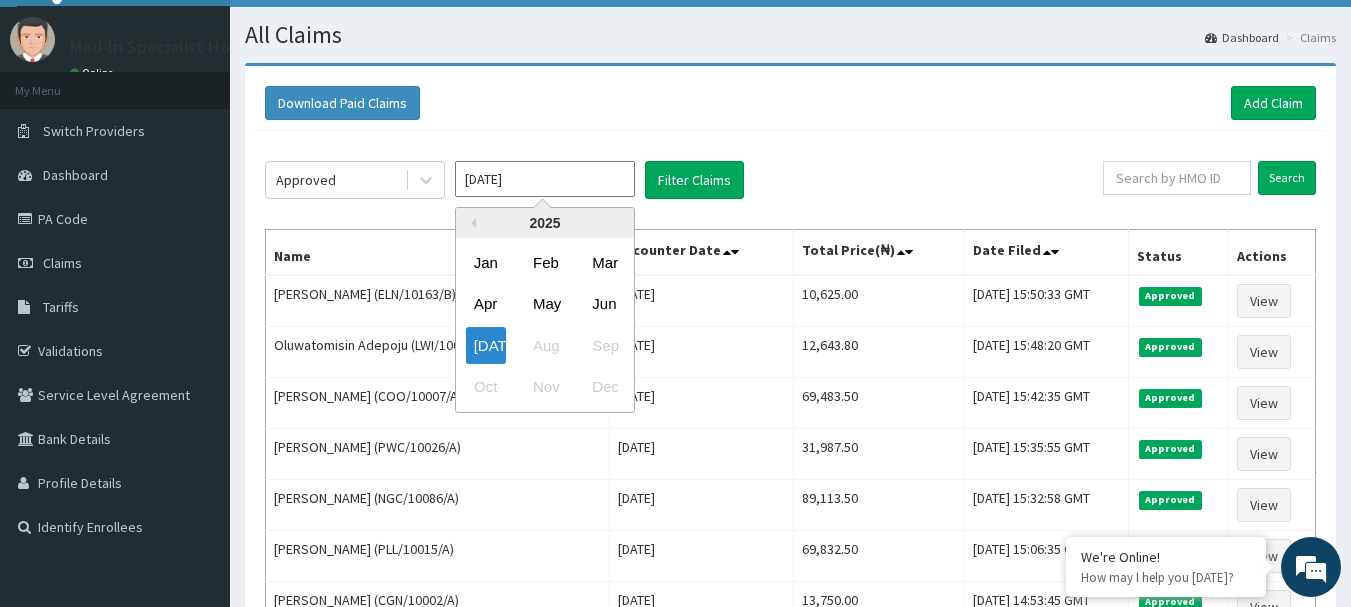 click on "[DATE]" at bounding box center (545, 179) 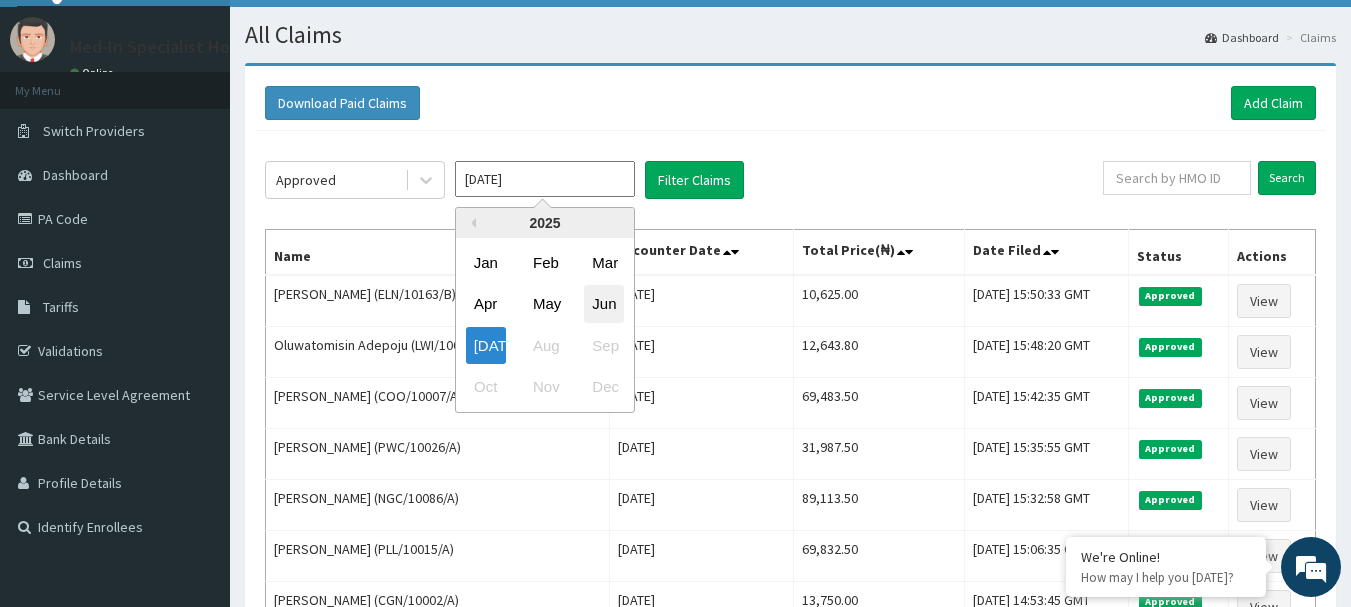 click on "Jun" at bounding box center [604, 304] 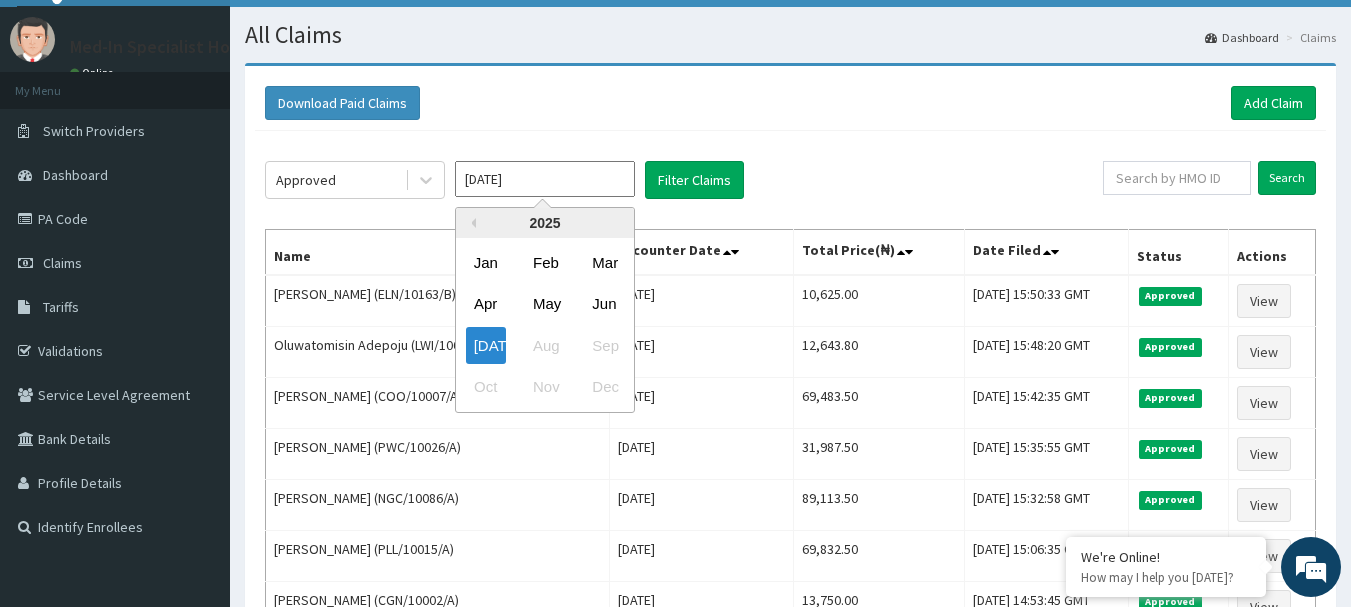 type on "[DATE]" 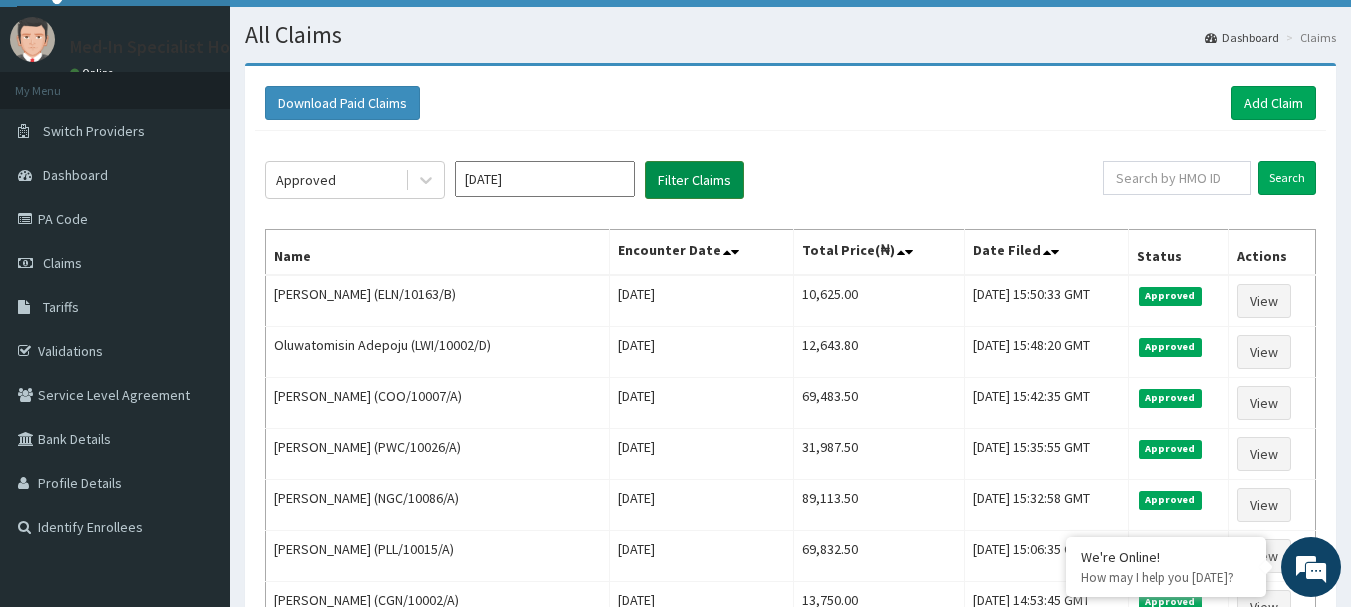 click on "Filter Claims" at bounding box center (694, 180) 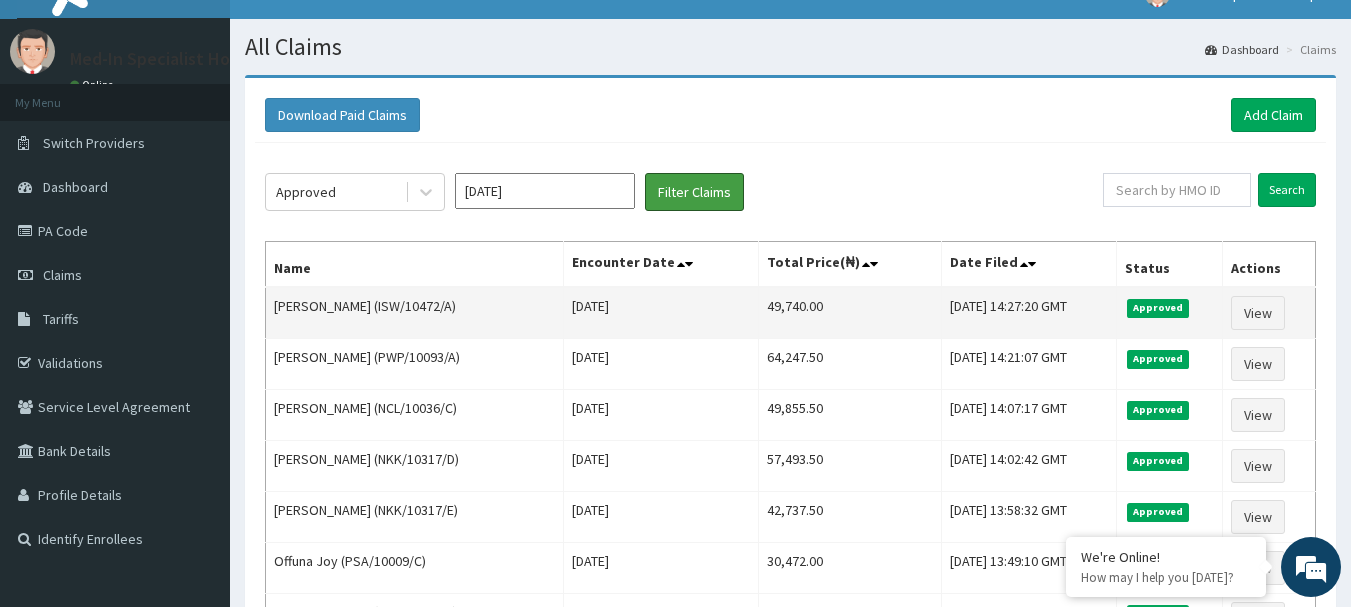 scroll, scrollTop: 0, scrollLeft: 0, axis: both 